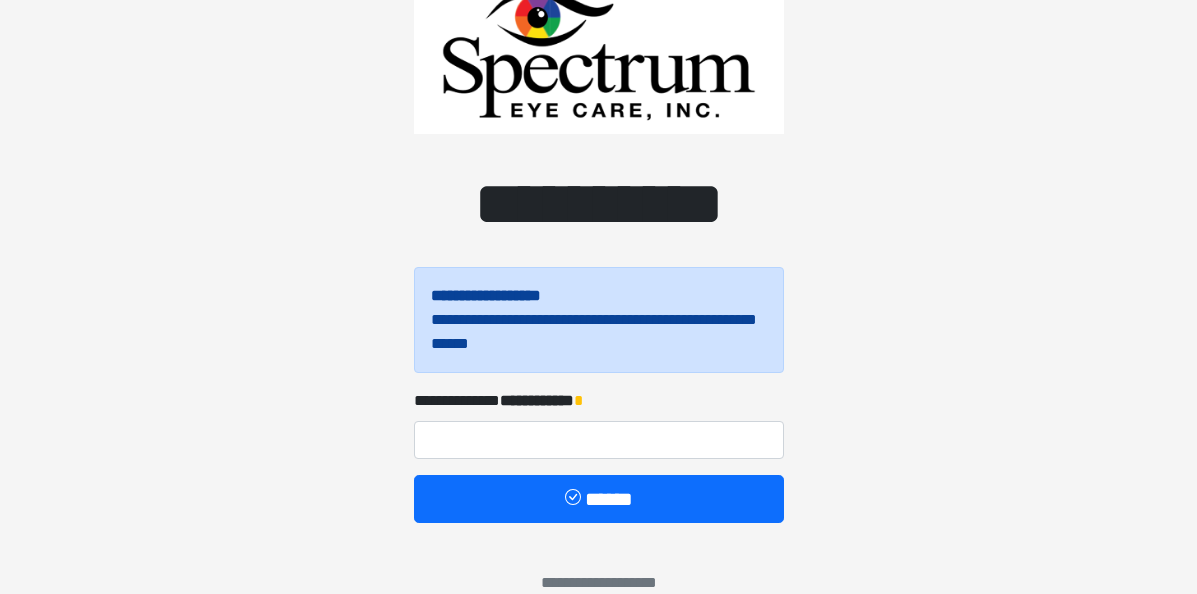 scroll, scrollTop: 107, scrollLeft: 0, axis: vertical 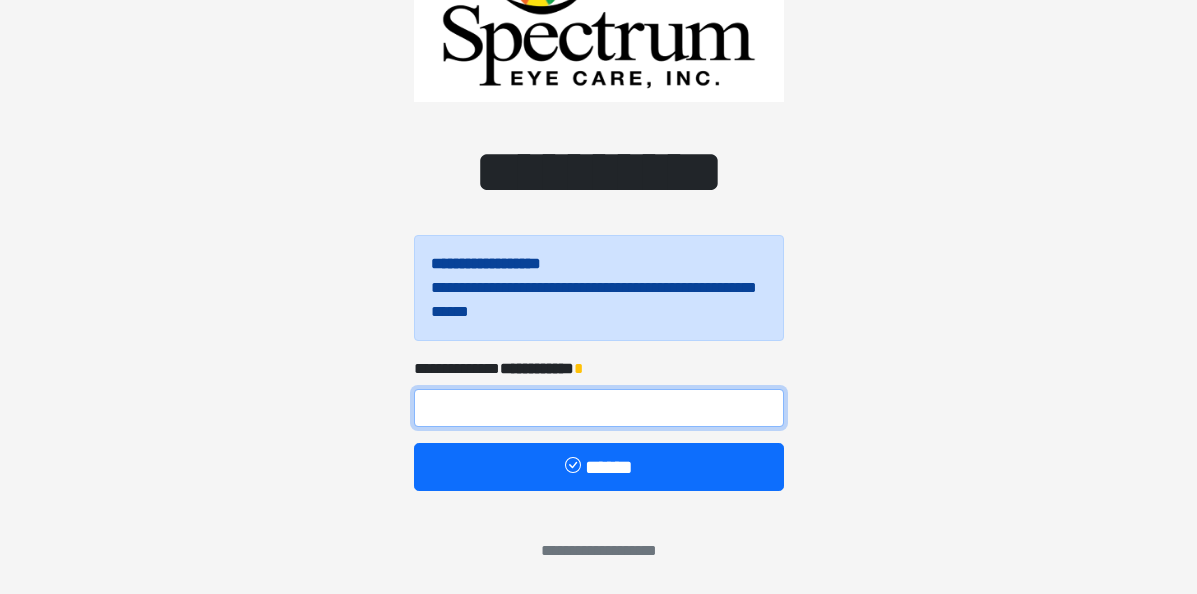 click at bounding box center (599, 408) 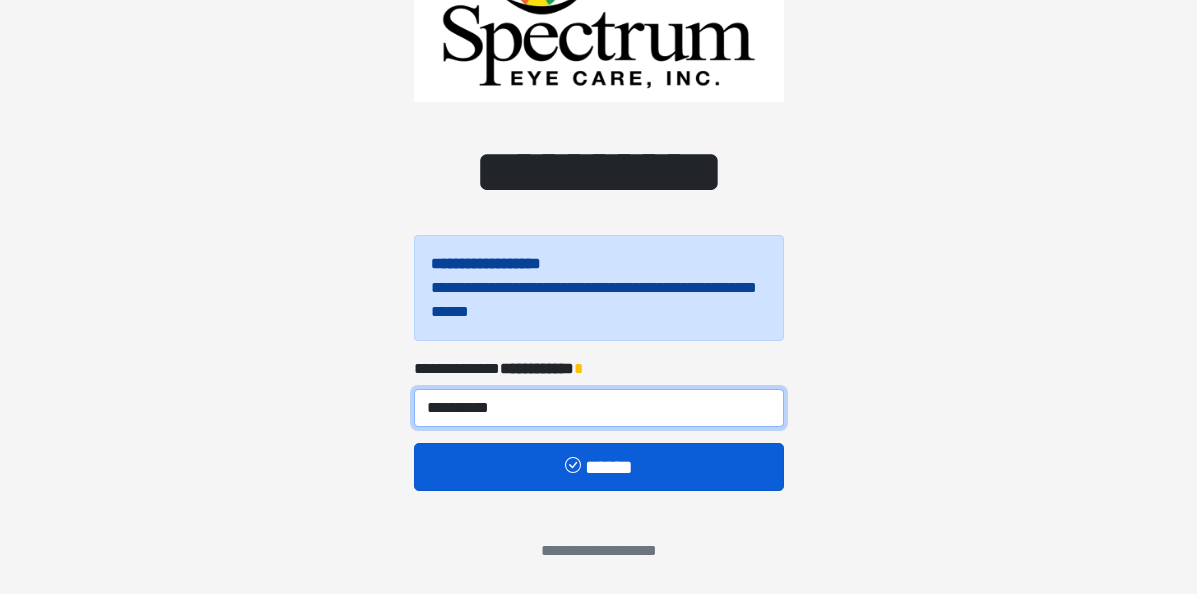 type on "**********" 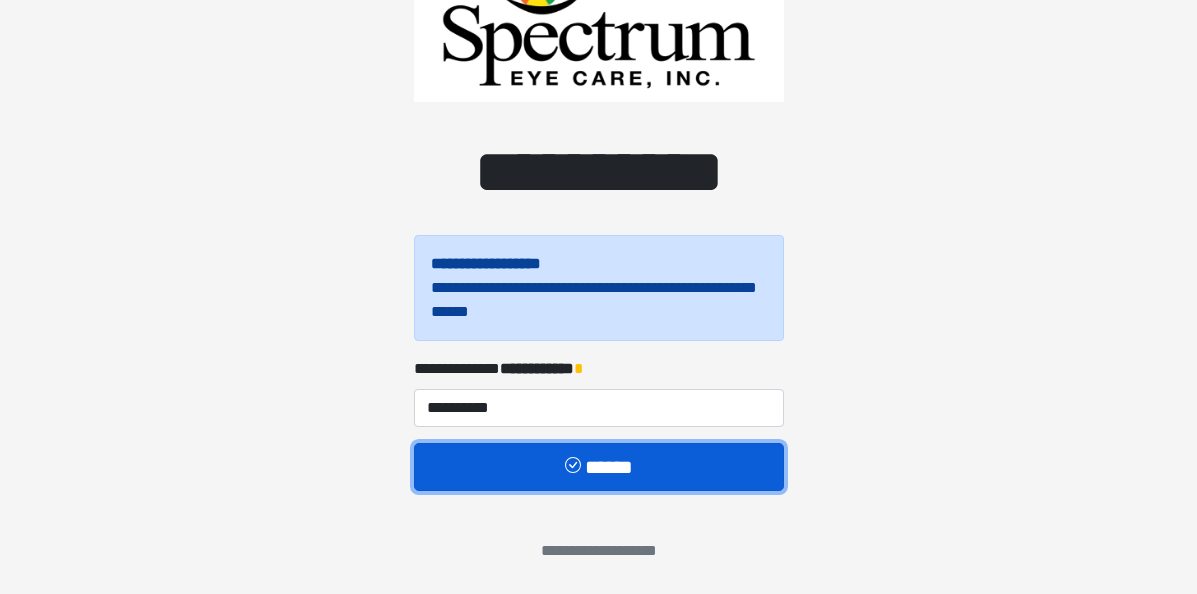 click on "******" at bounding box center [599, 467] 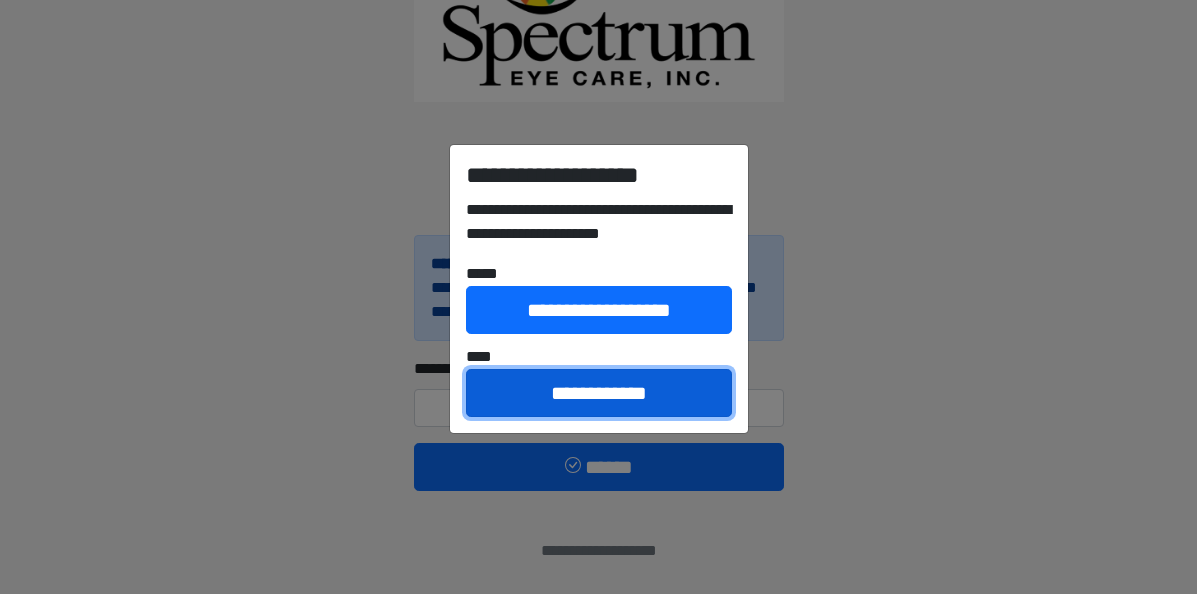 click on "**********" at bounding box center [599, 393] 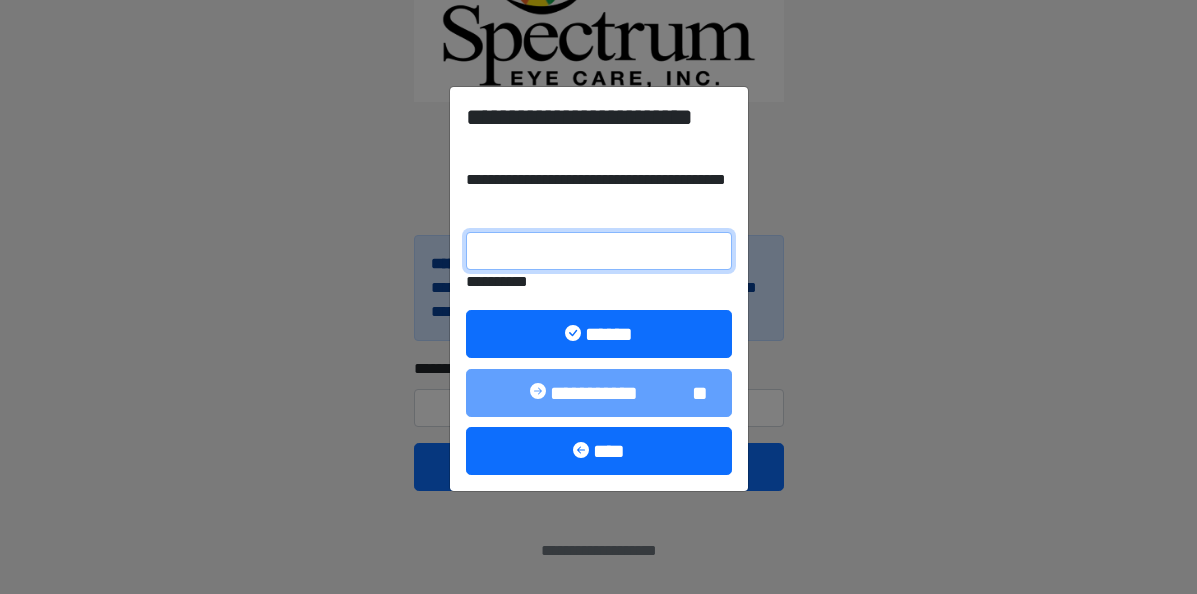 click on "**********" at bounding box center [599, 251] 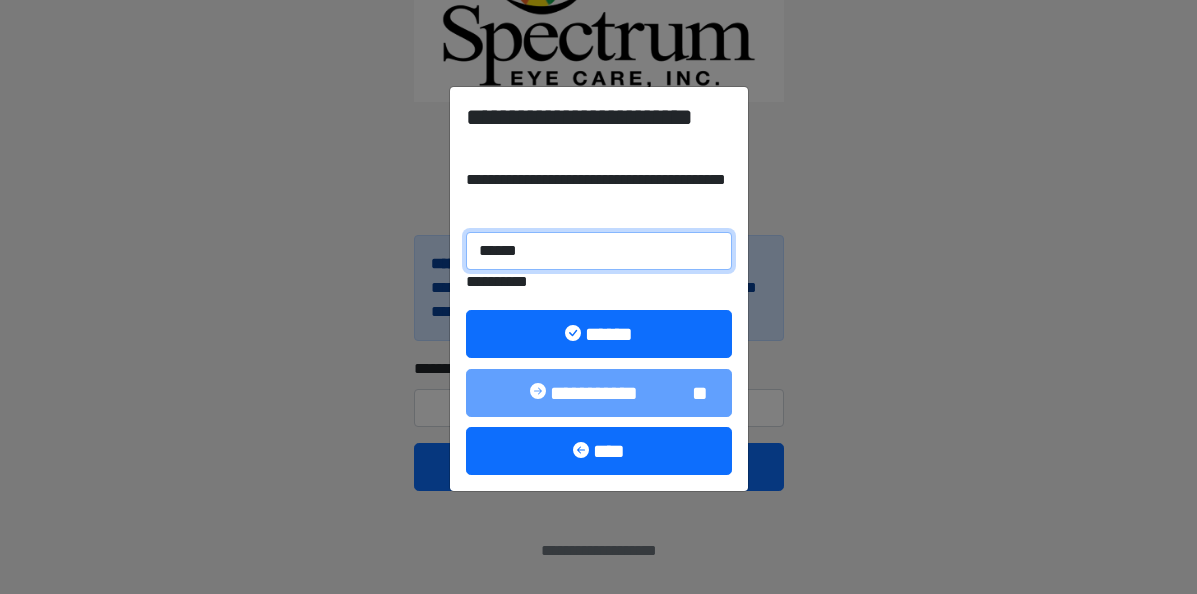 click on "******" at bounding box center (599, 251) 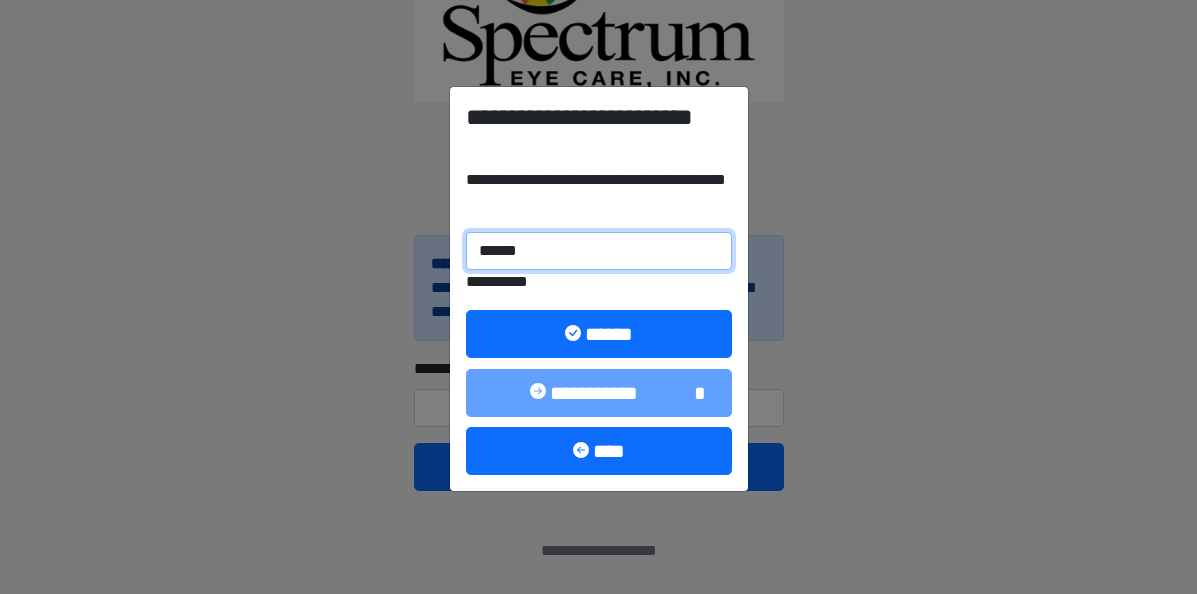 click on "******" at bounding box center (599, 251) 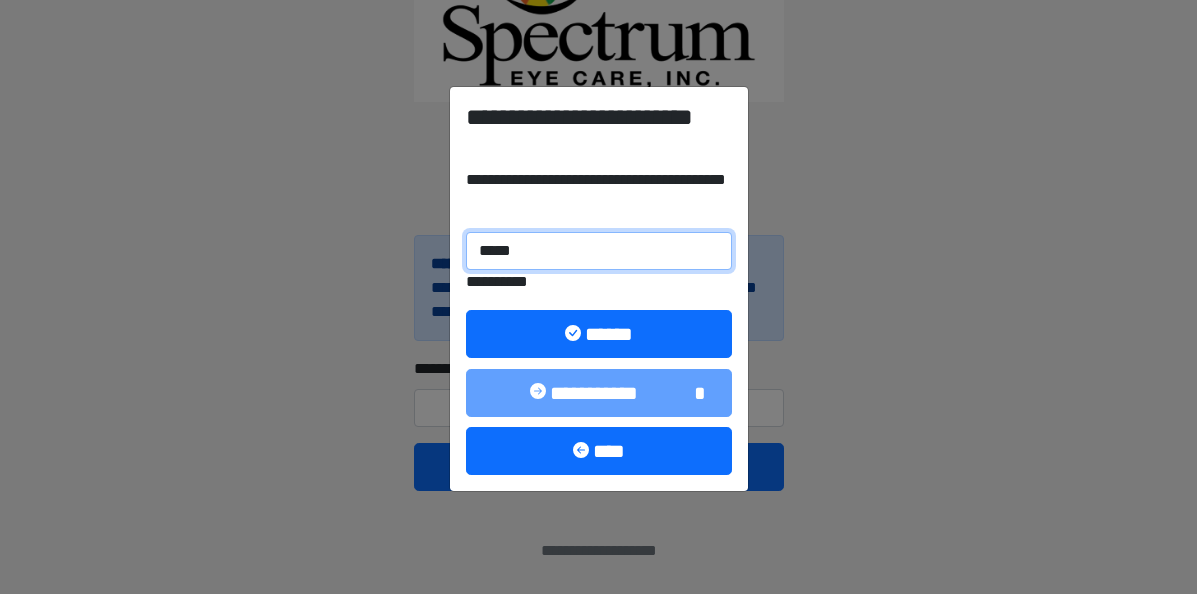 click on "*****" at bounding box center [599, 251] 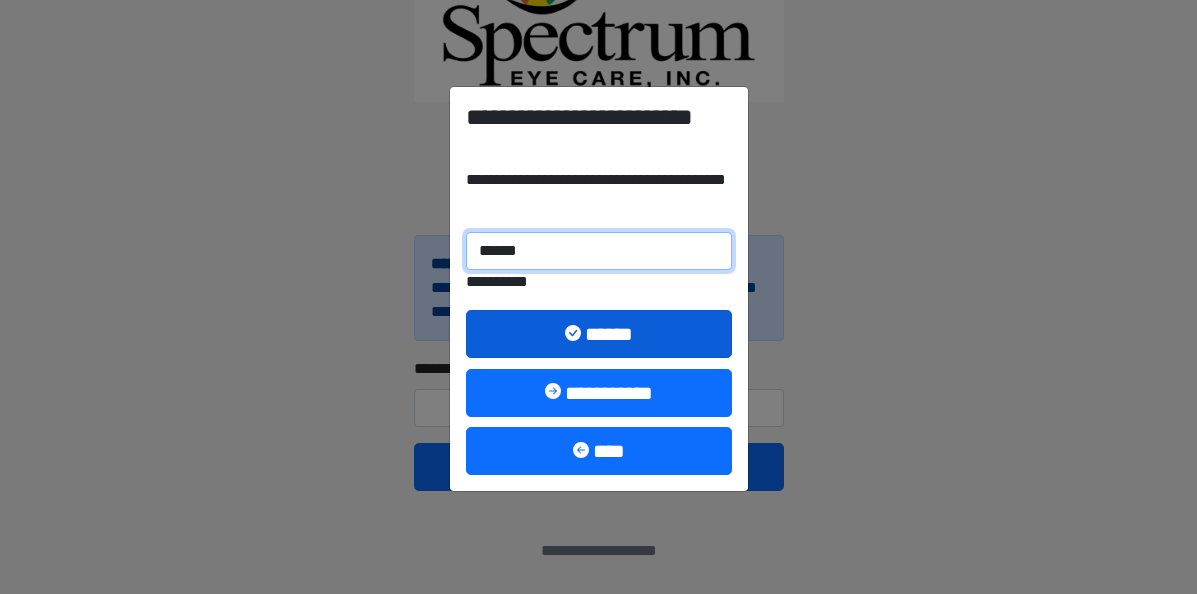 type on "******" 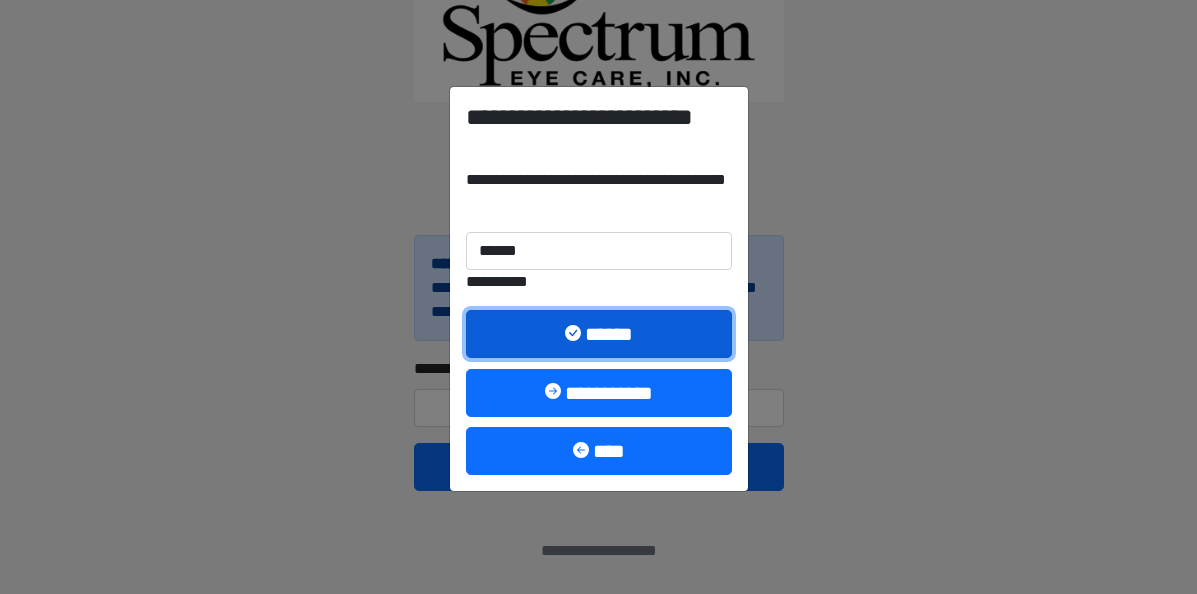 click on "******" at bounding box center (599, 334) 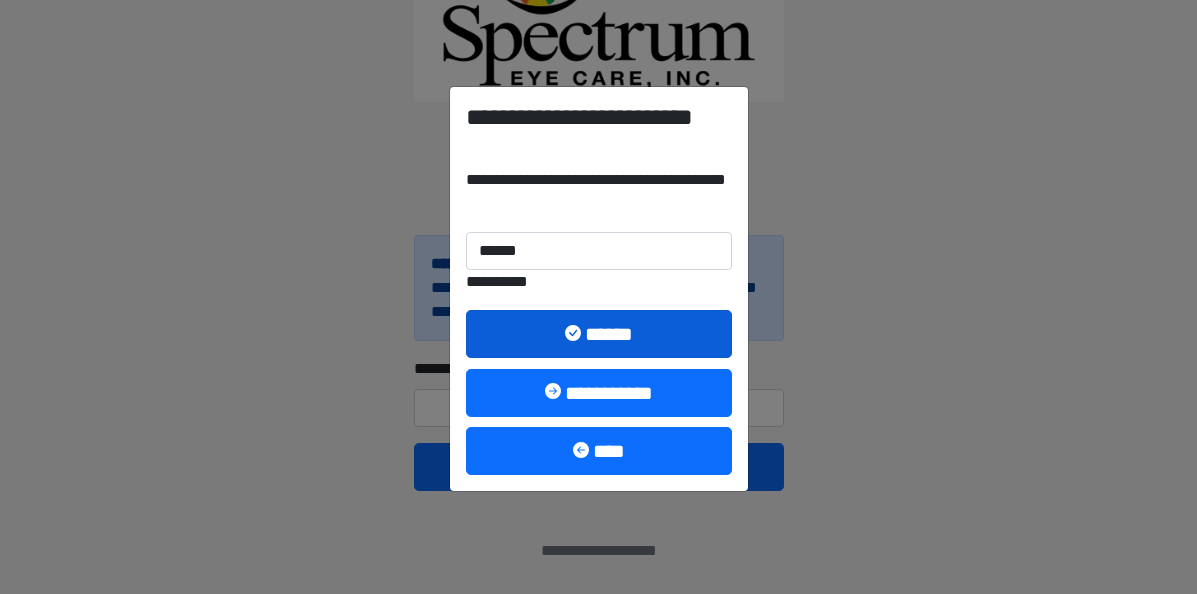 scroll, scrollTop: 0, scrollLeft: 0, axis: both 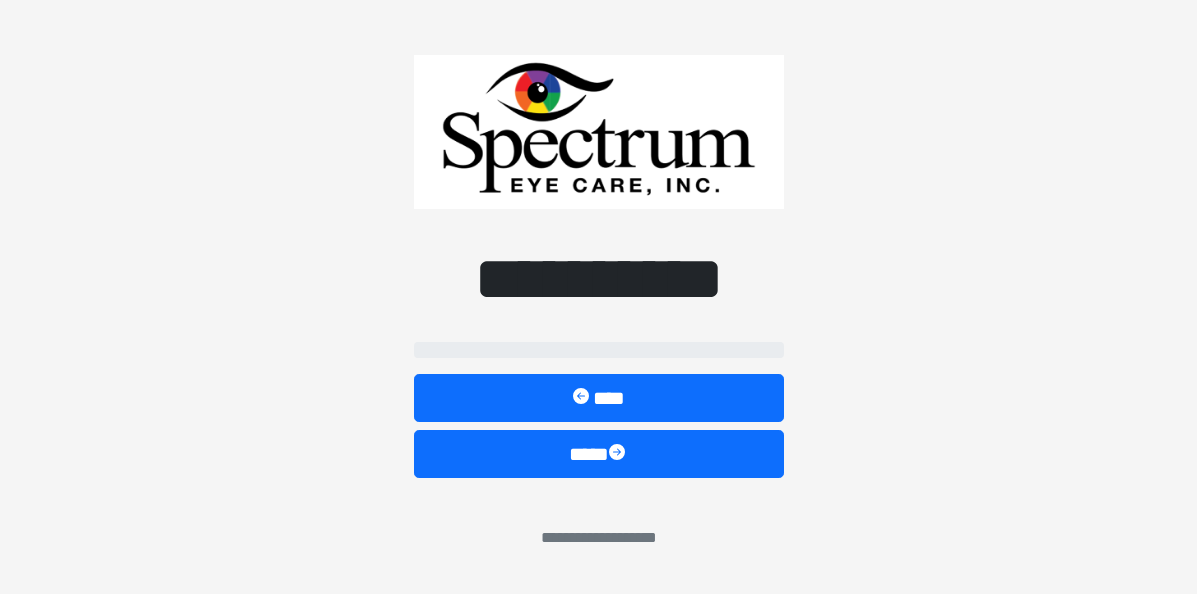 select on "**" 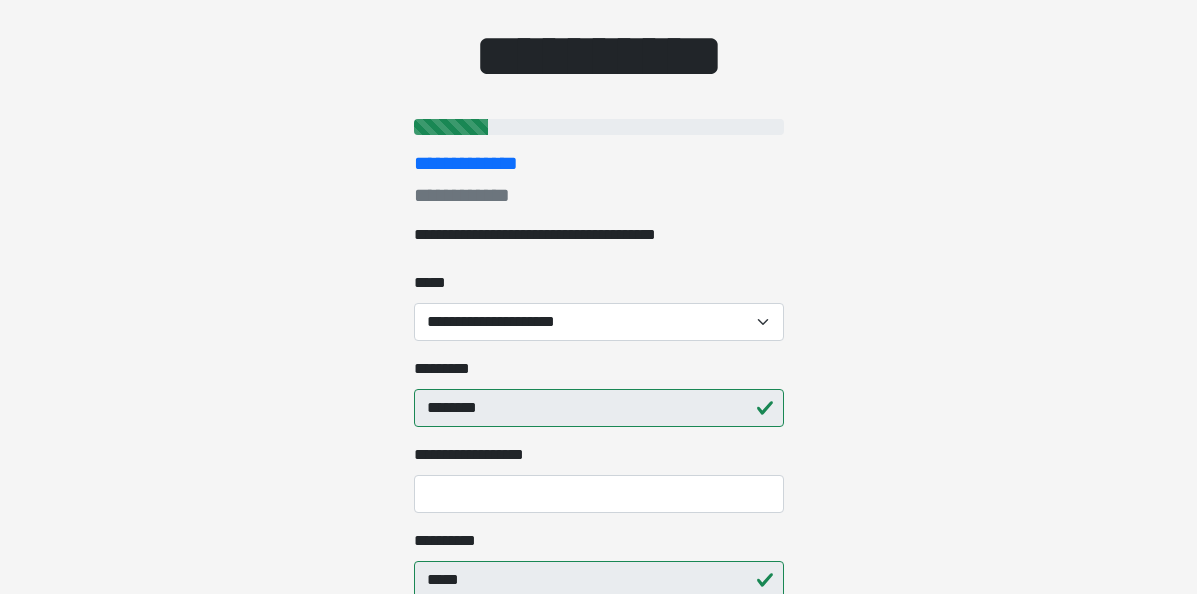 scroll, scrollTop: 230, scrollLeft: 0, axis: vertical 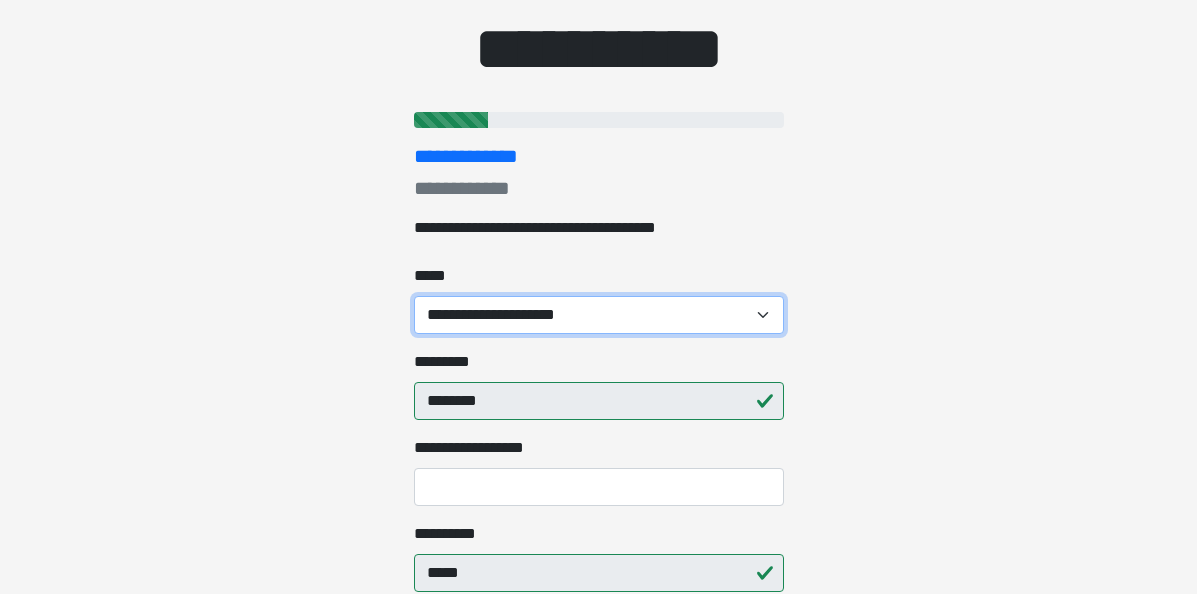 click on "**********" at bounding box center (599, 315) 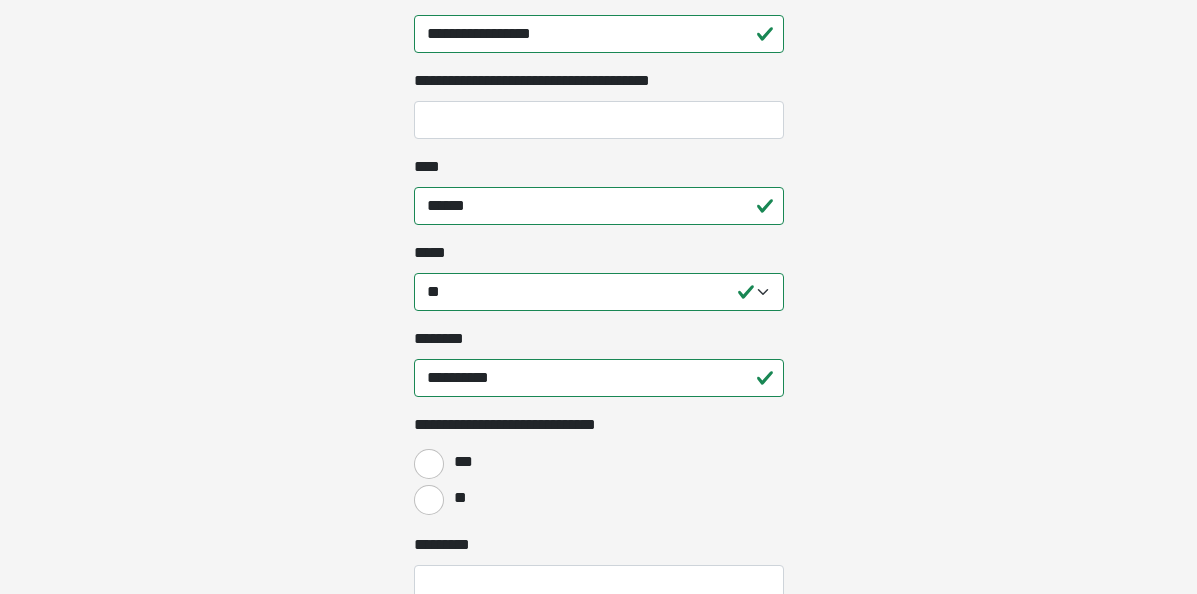 scroll, scrollTop: 1127, scrollLeft: 0, axis: vertical 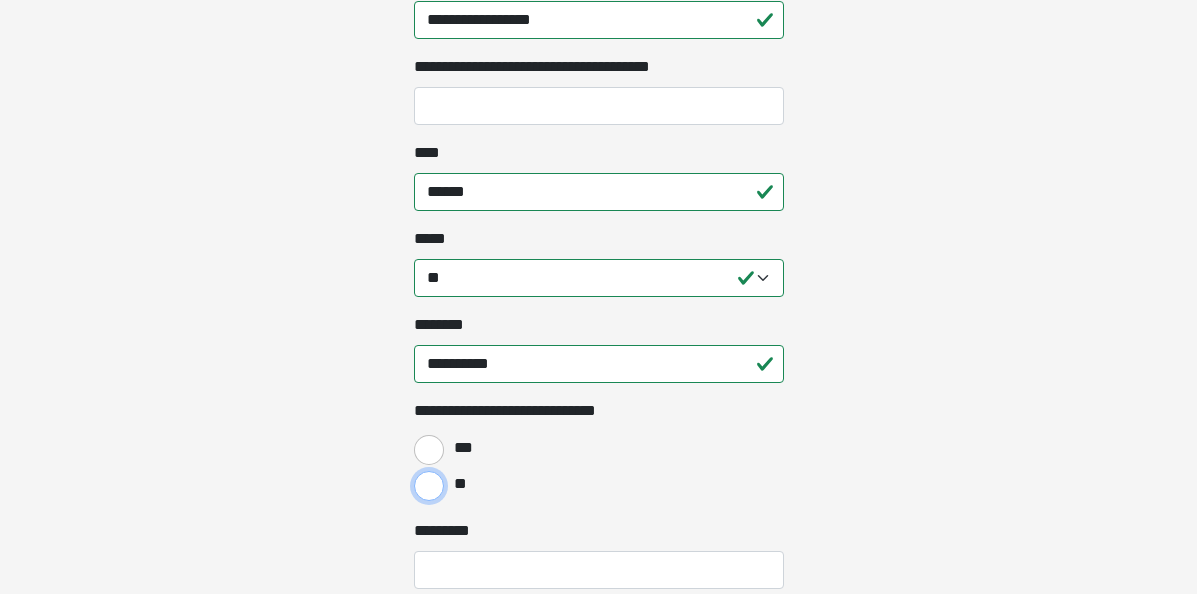 click on "**" at bounding box center (429, 486) 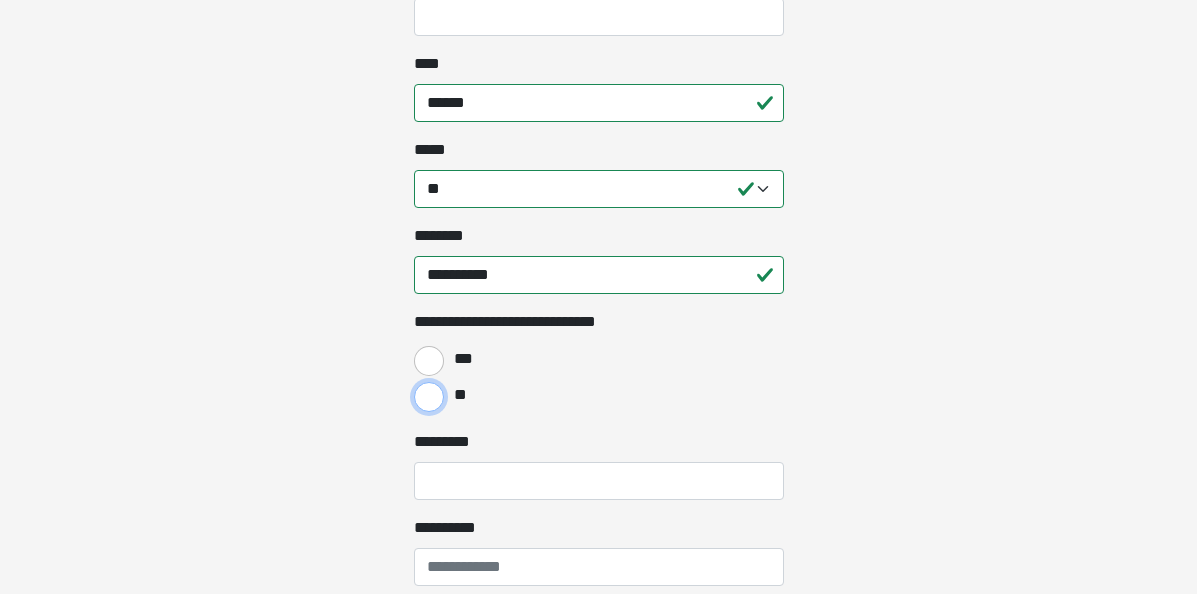 scroll, scrollTop: 1225, scrollLeft: 0, axis: vertical 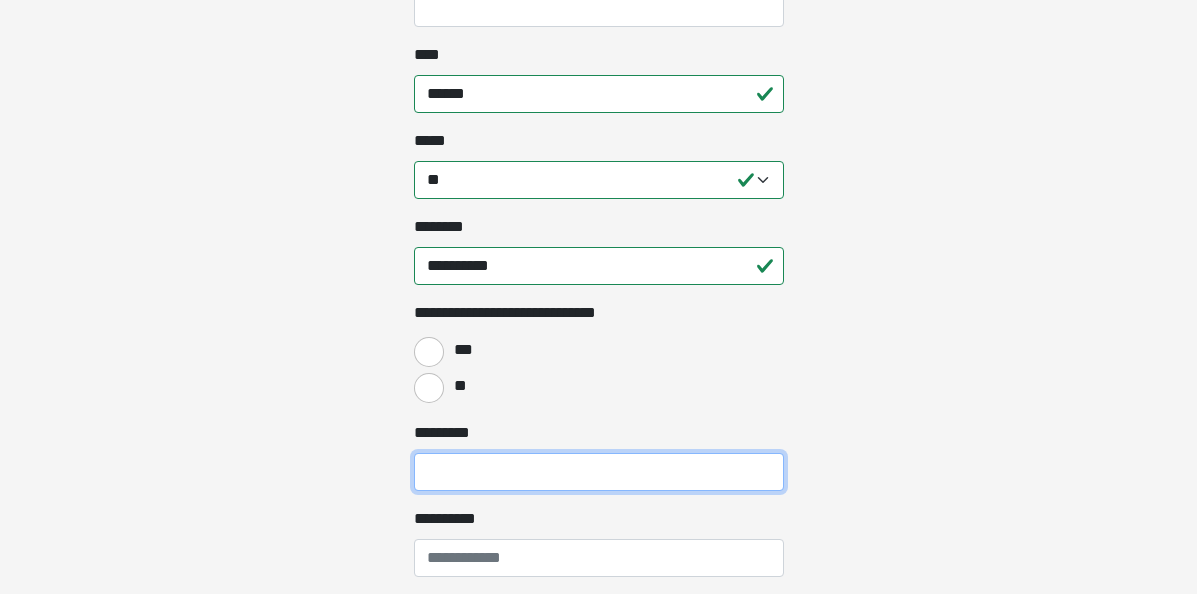 click on "*********" at bounding box center [599, 472] 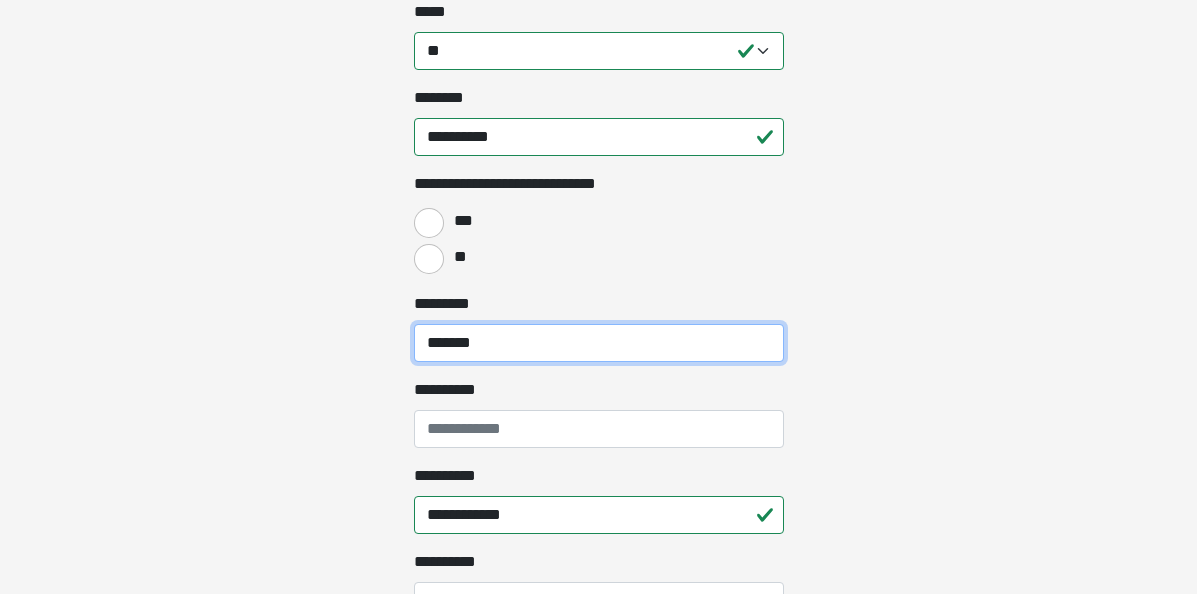 scroll, scrollTop: 1368, scrollLeft: 0, axis: vertical 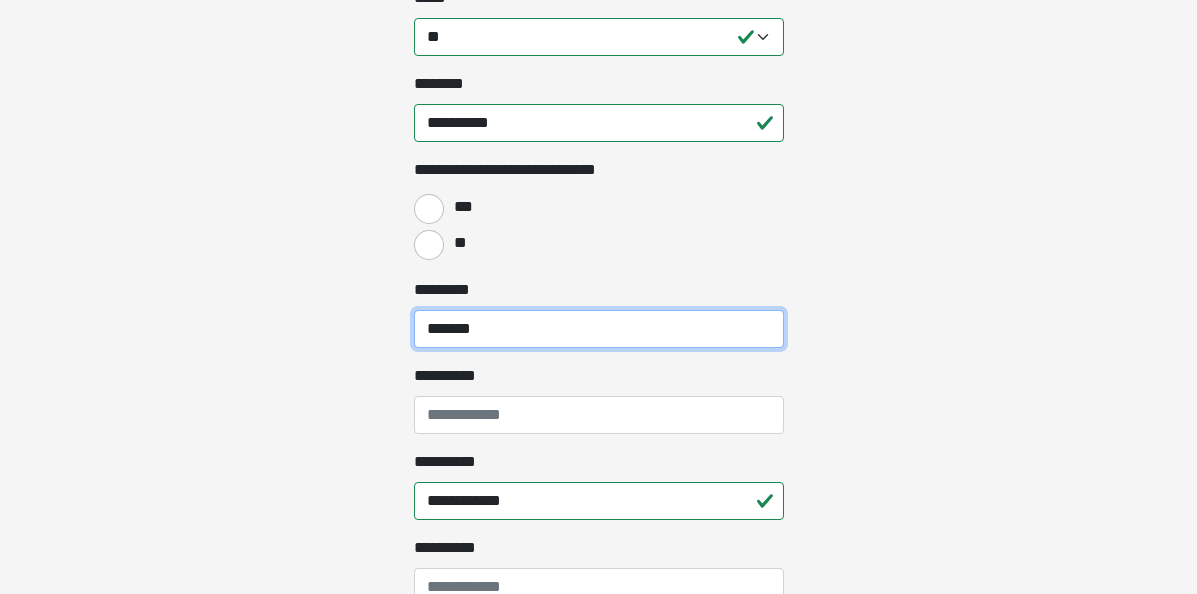 type on "*******" 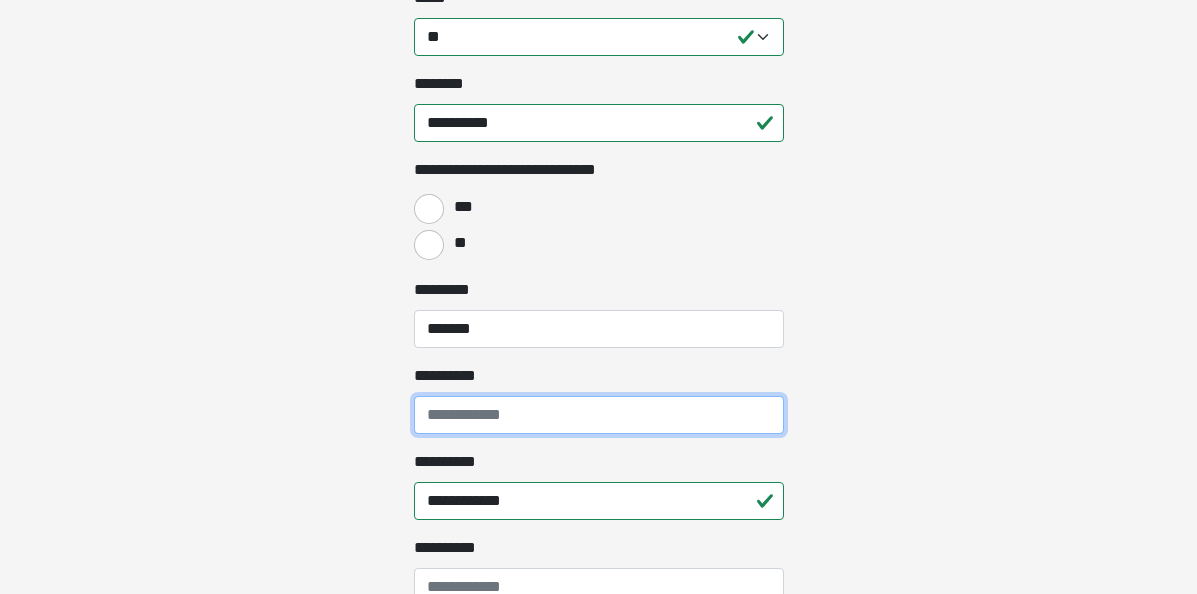 click on "**********" at bounding box center (599, 415) 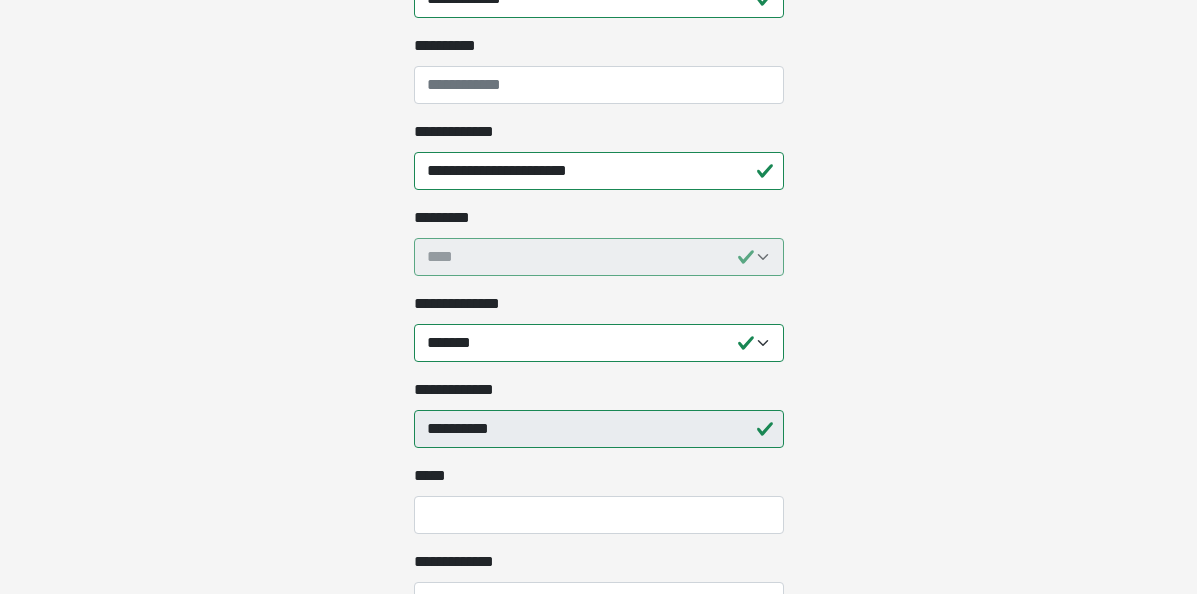 scroll, scrollTop: 1872, scrollLeft: 0, axis: vertical 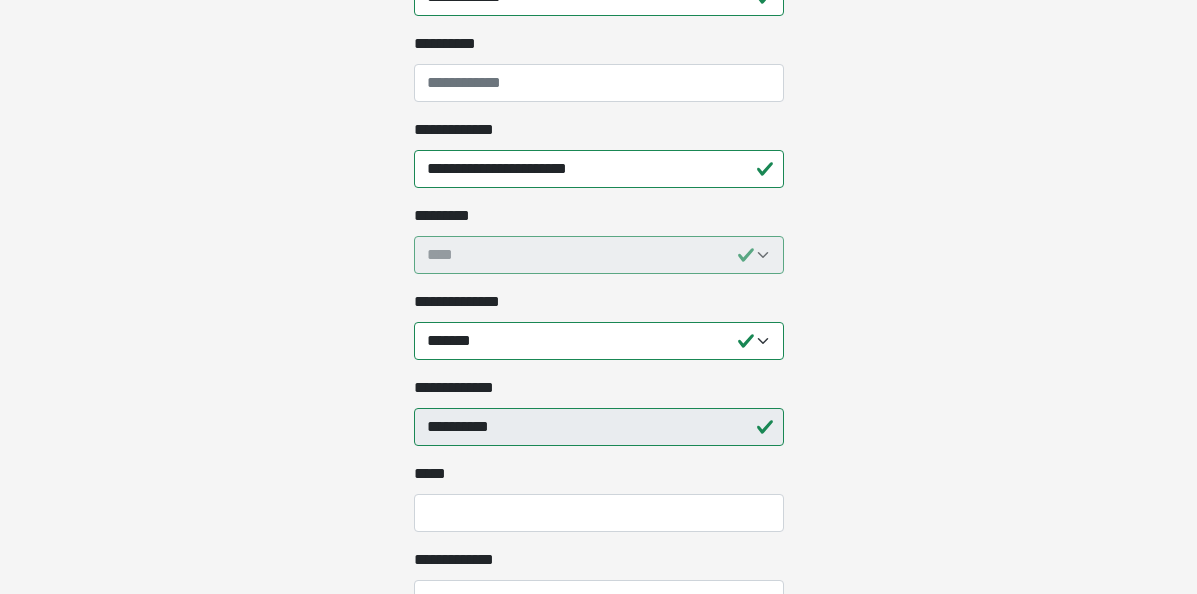 type on "**********" 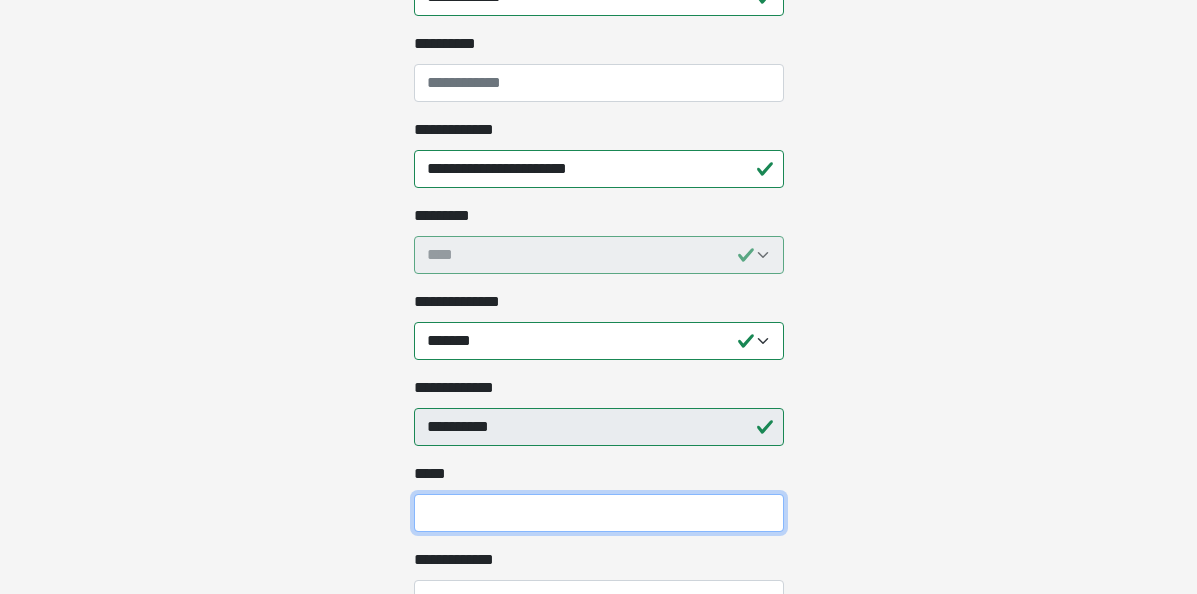 click on "*** *" at bounding box center [599, 513] 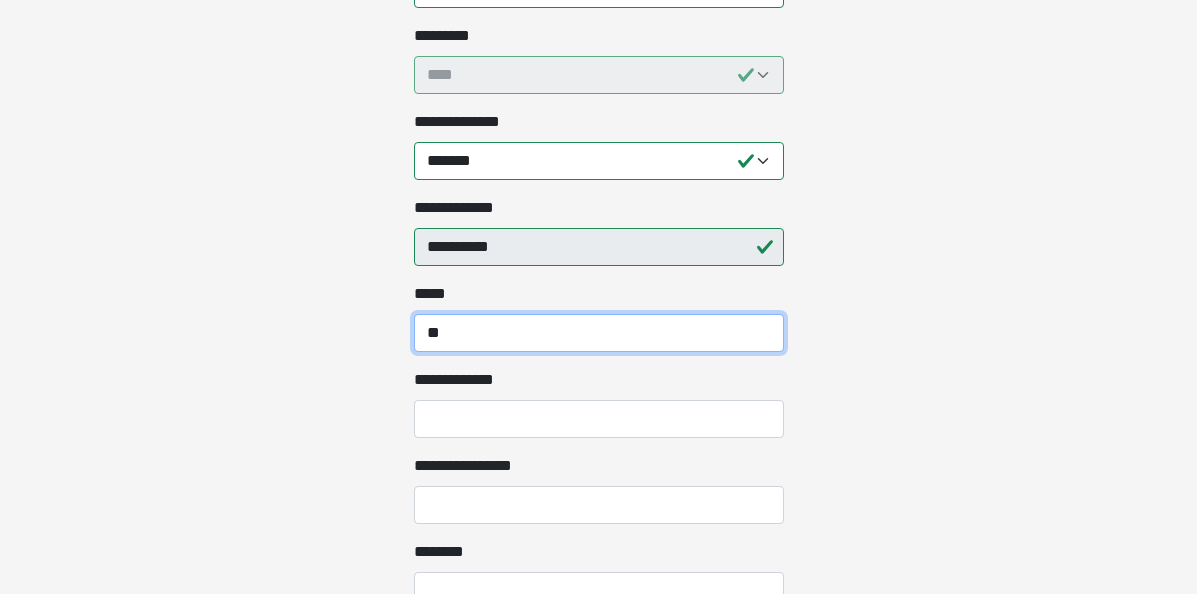scroll, scrollTop: 2050, scrollLeft: 0, axis: vertical 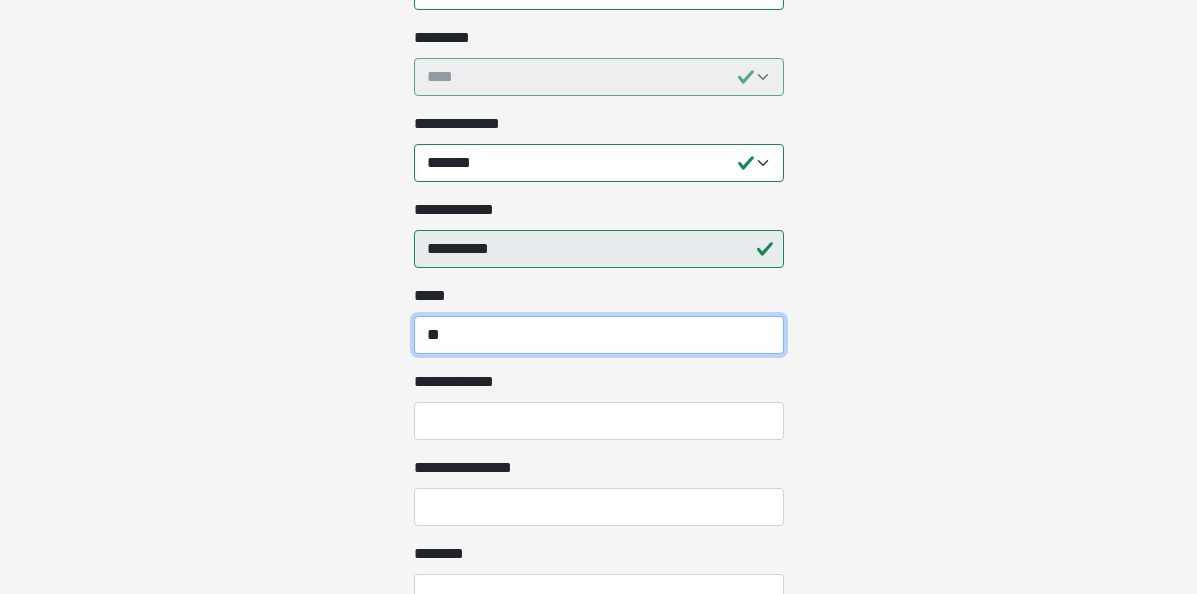 type on "**" 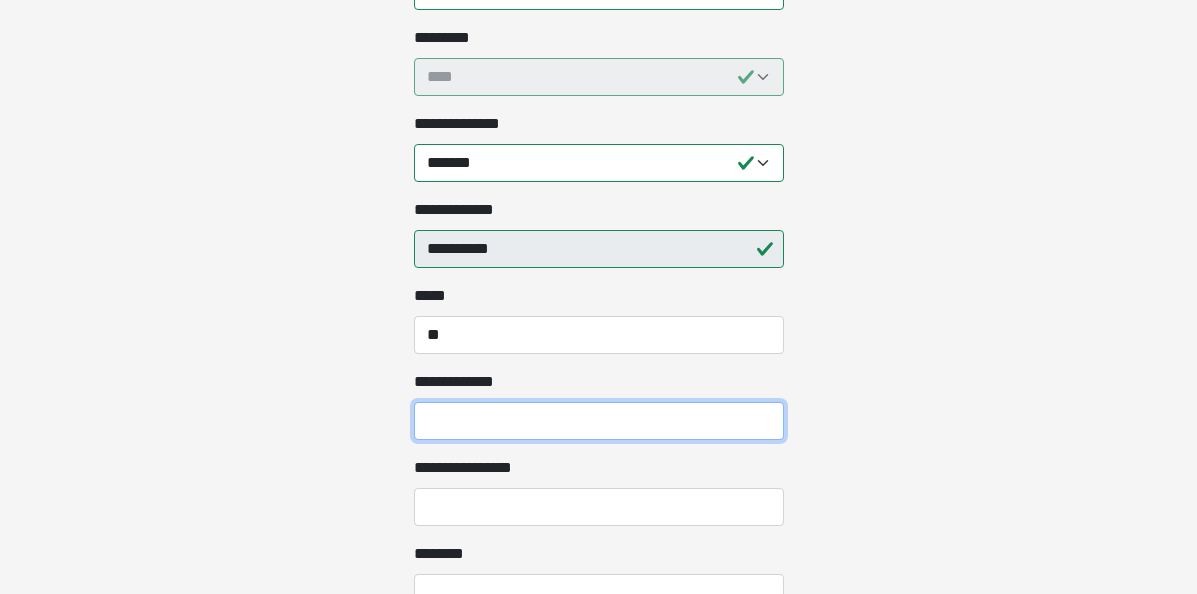 click on "**********" at bounding box center (599, 421) 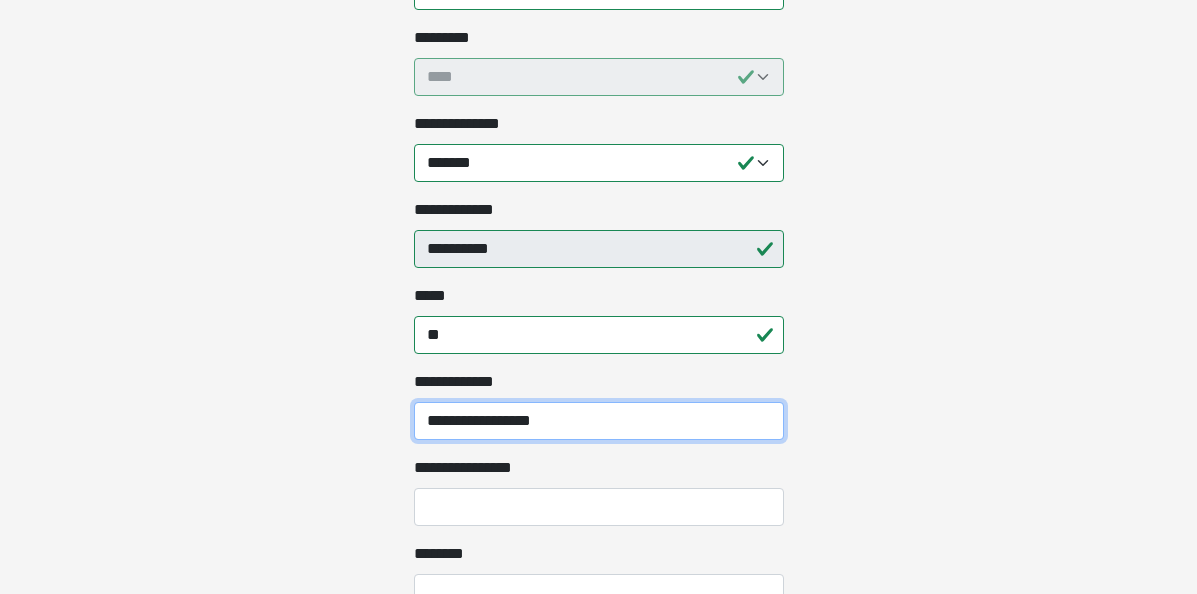 type on "**********" 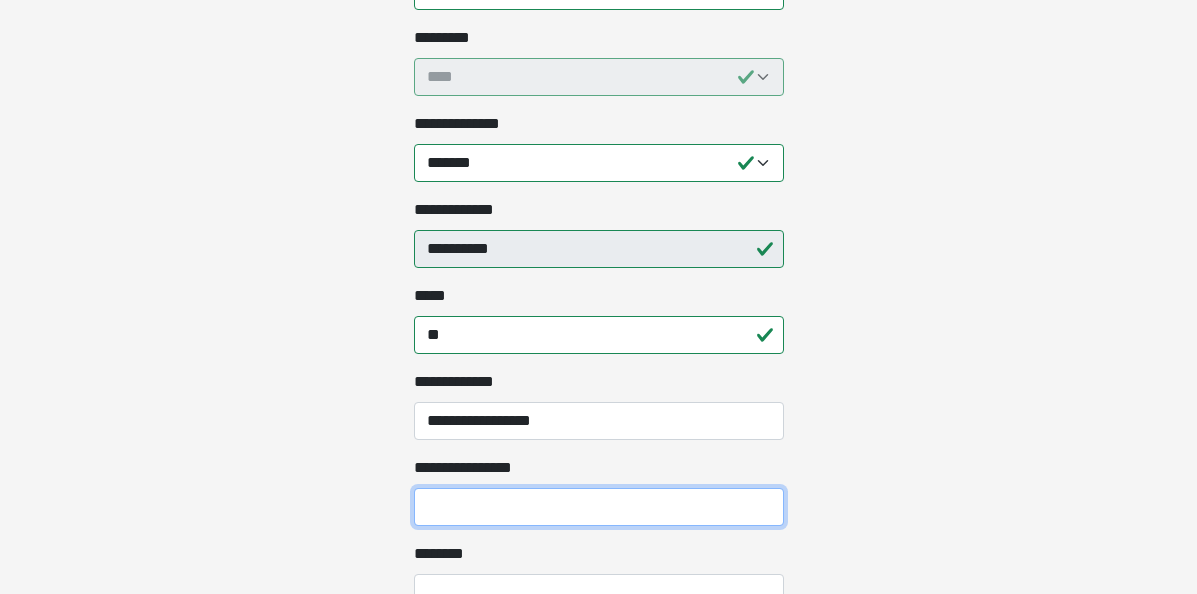 click on "**********" at bounding box center [599, 507] 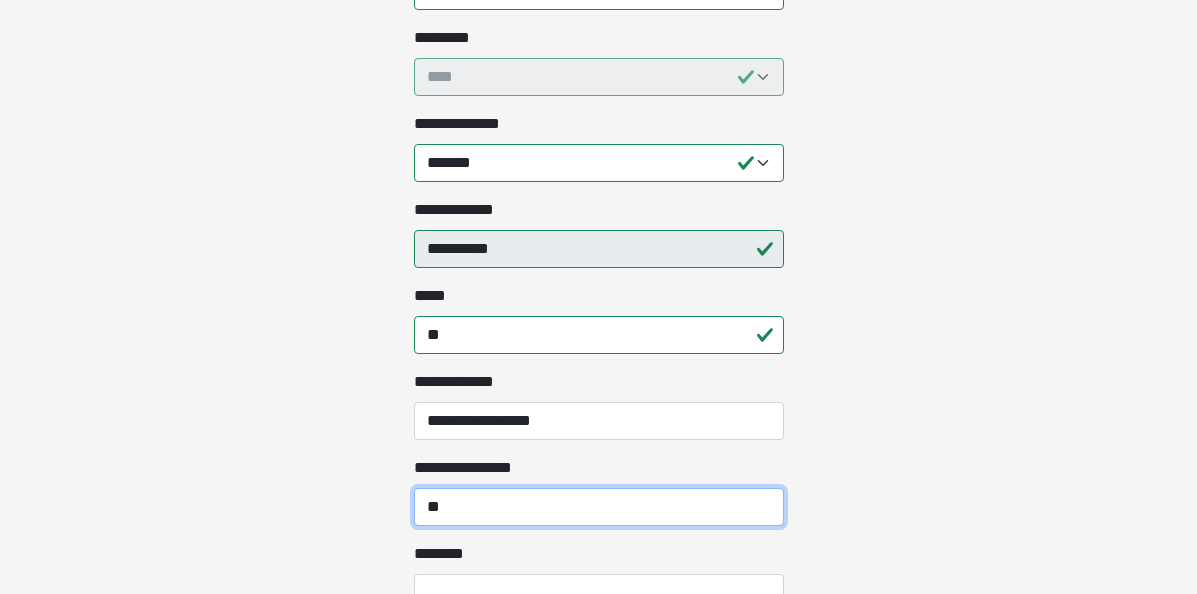type on "*" 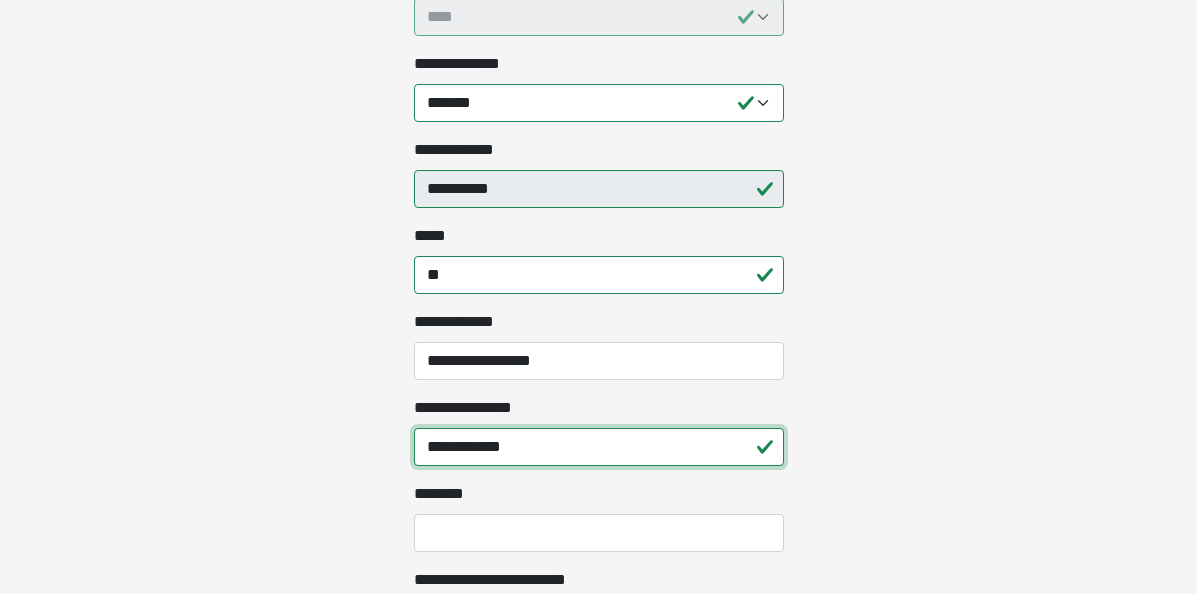 scroll, scrollTop: 2111, scrollLeft: 0, axis: vertical 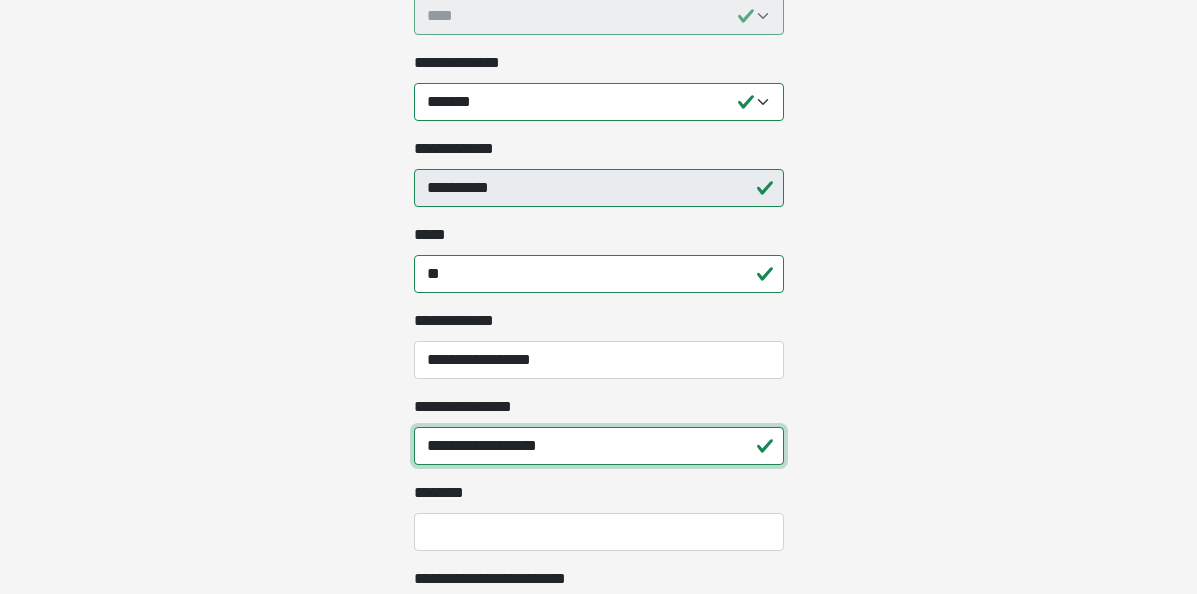 type on "**********" 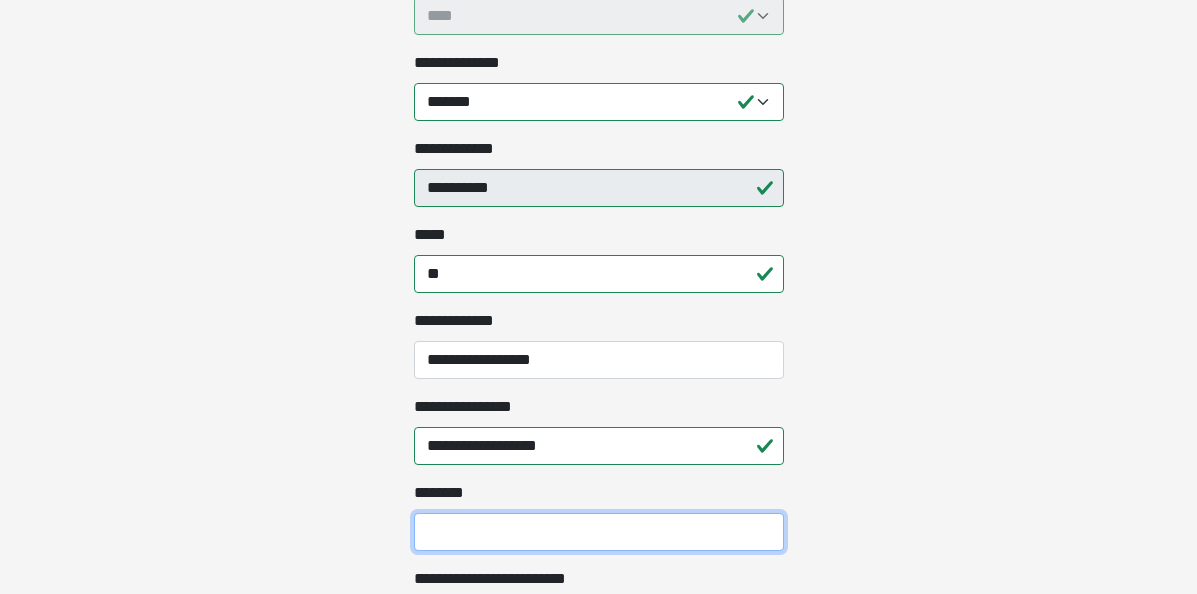 click on "********" at bounding box center [599, 532] 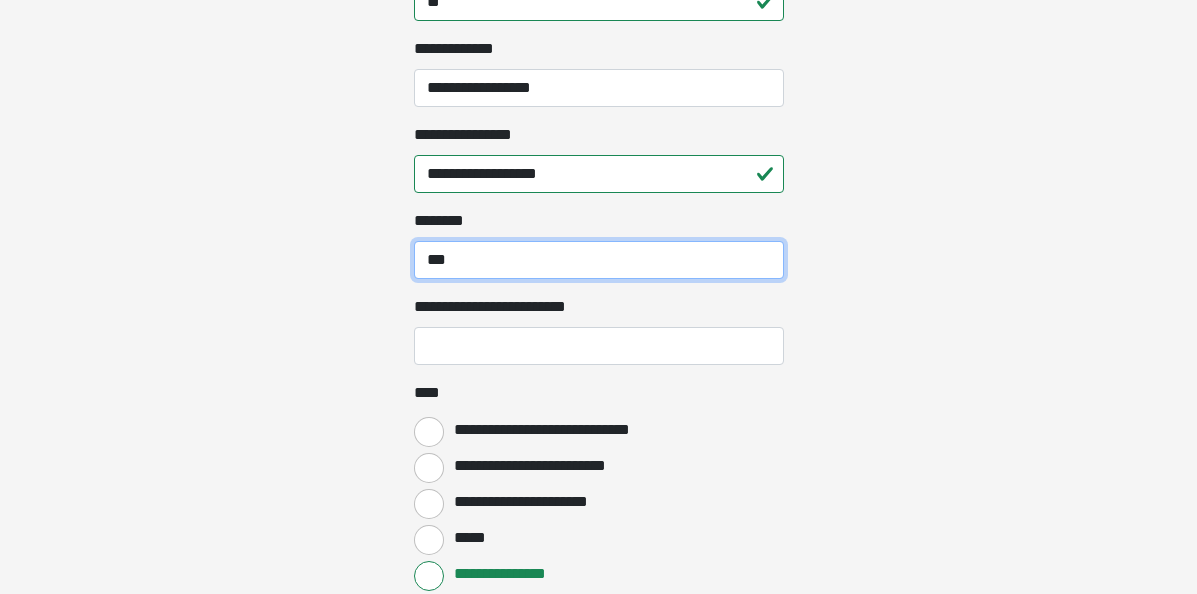 scroll, scrollTop: 2389, scrollLeft: 0, axis: vertical 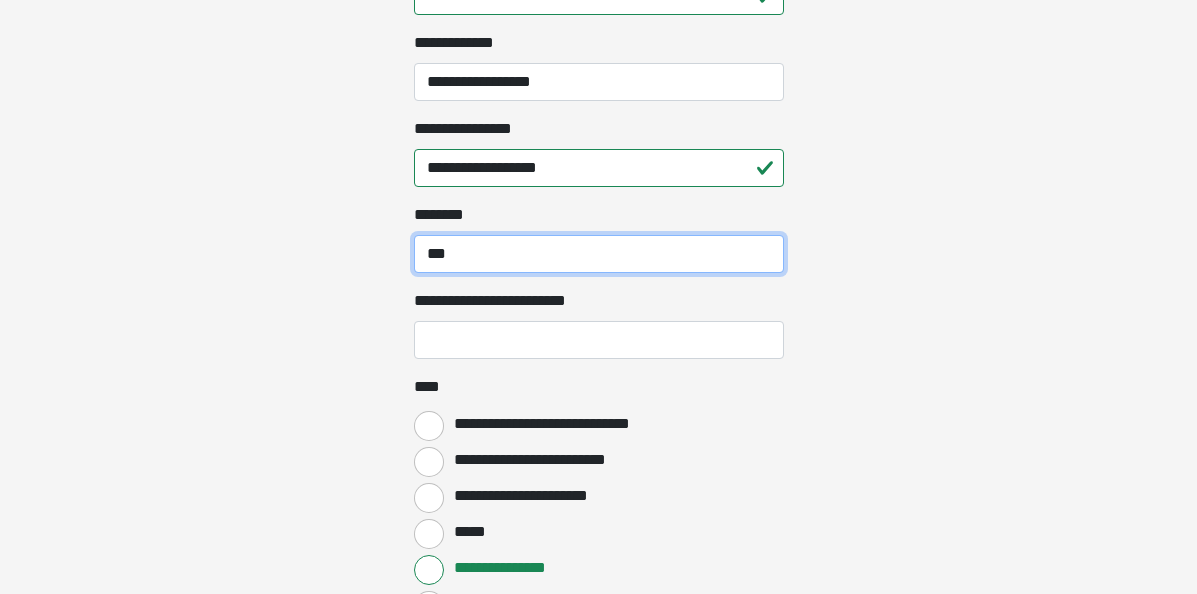 type on "***" 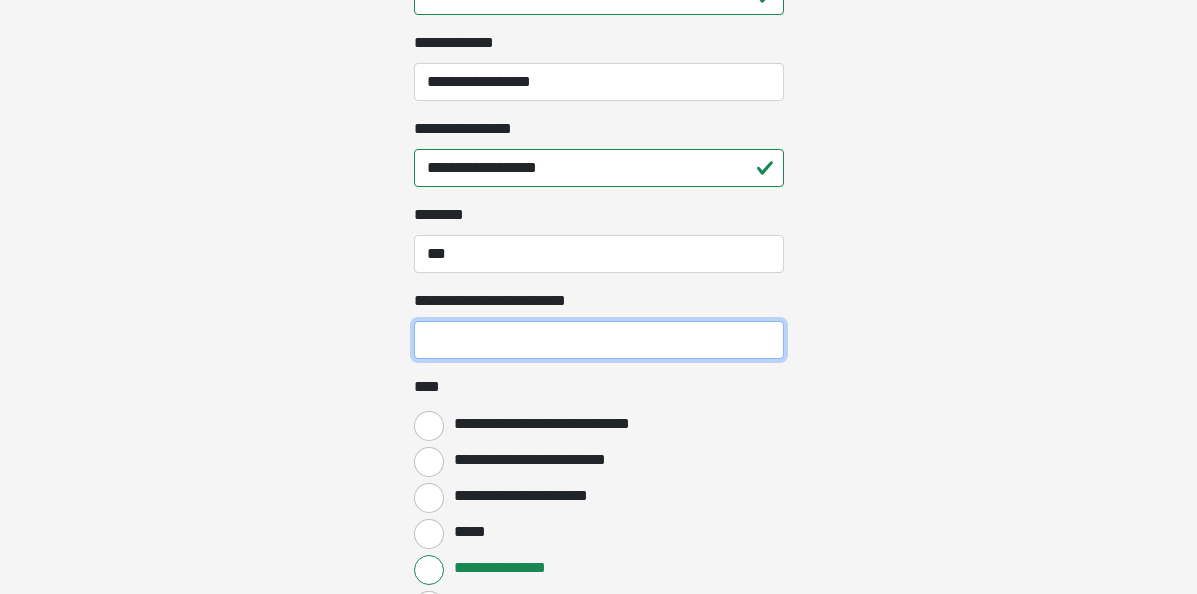 click on "**********" at bounding box center [599, 340] 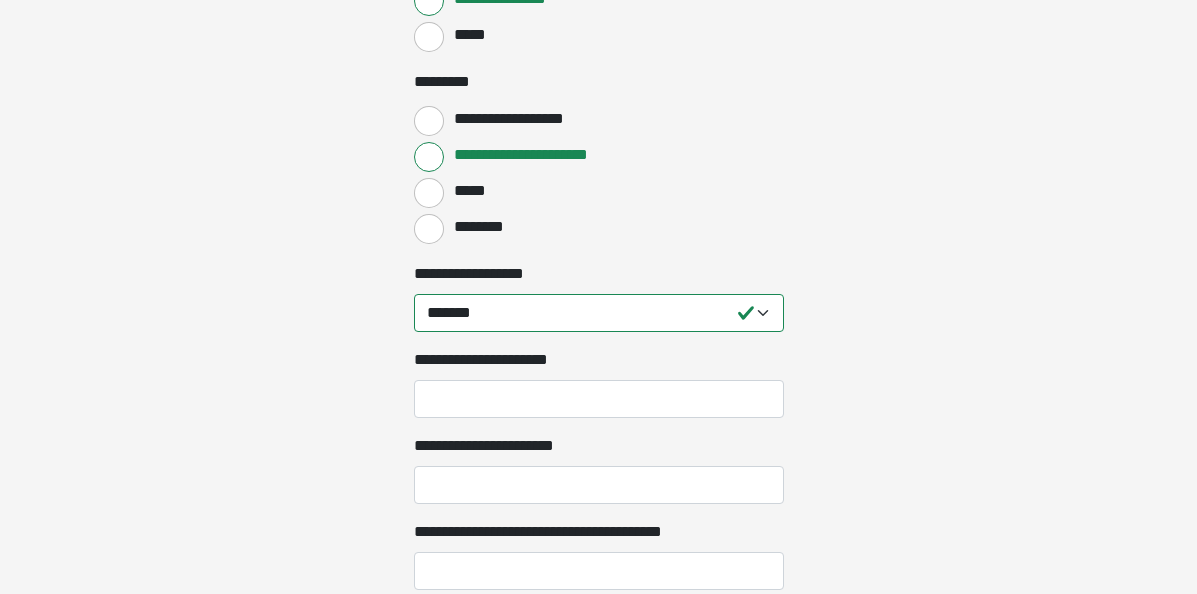 scroll, scrollTop: 2977, scrollLeft: 0, axis: vertical 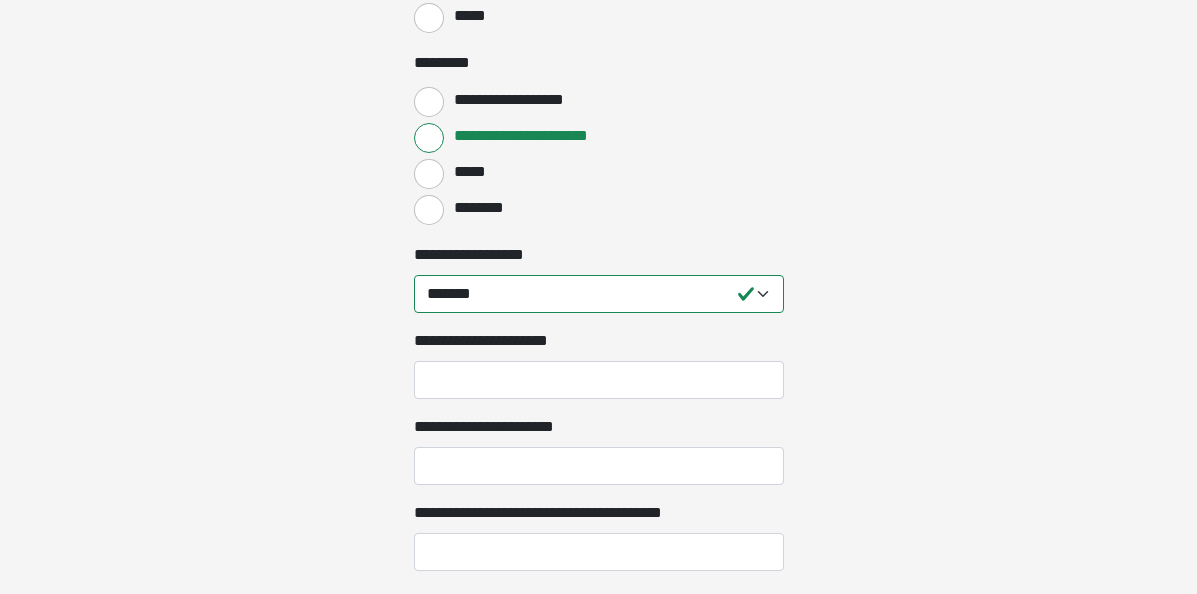 type on "**********" 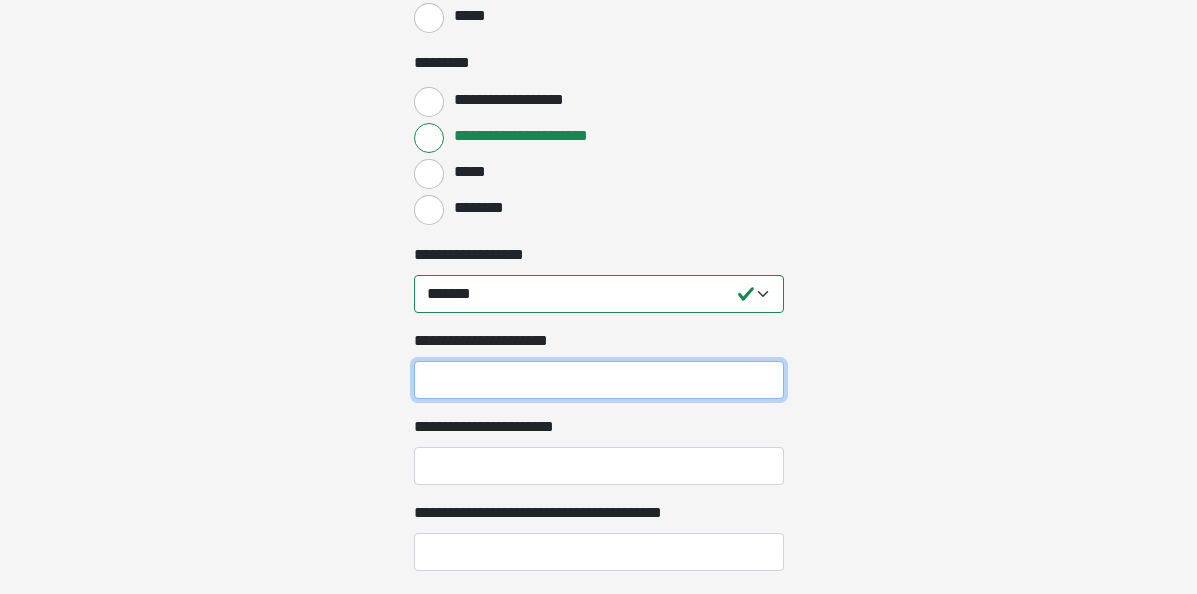 click on "**********" at bounding box center (599, 380) 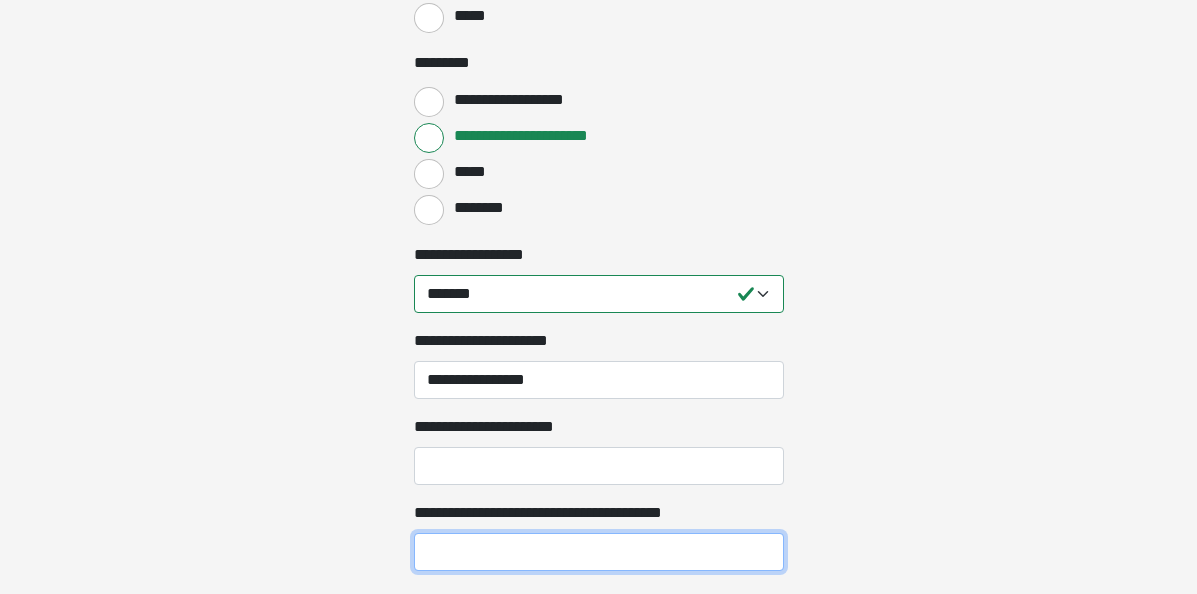 type on "**********" 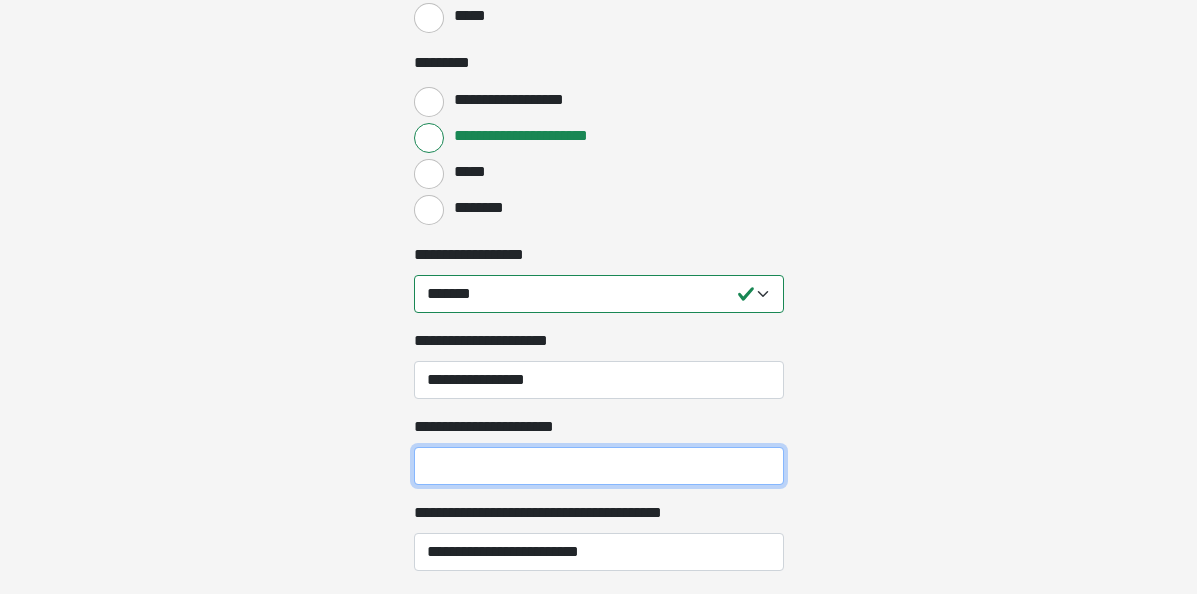 click on "**********" at bounding box center (599, 466) 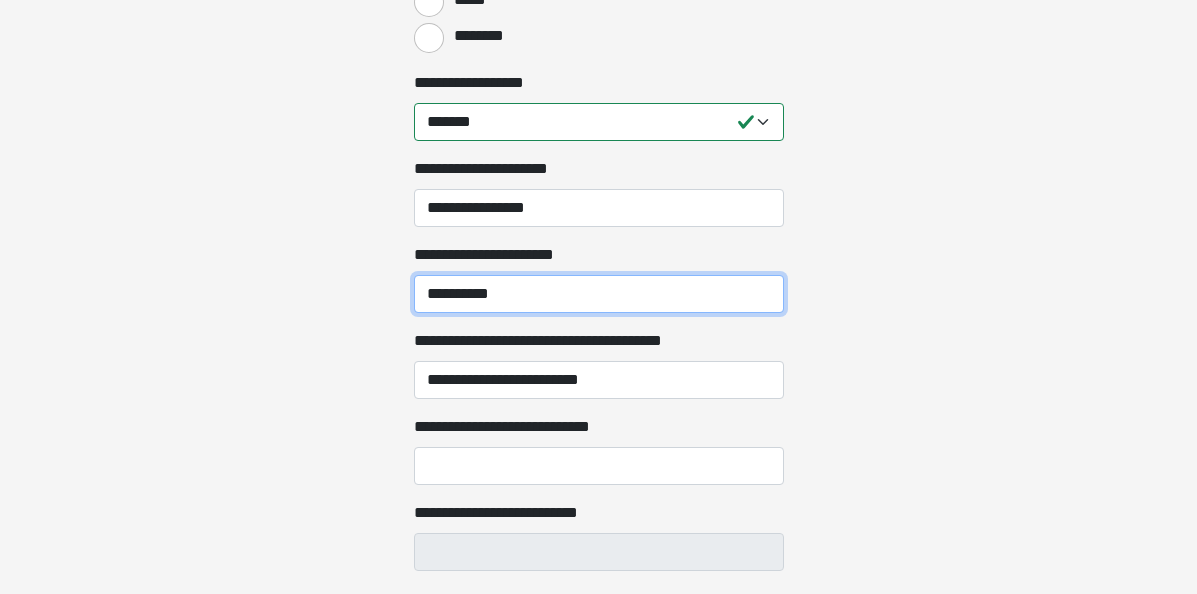 scroll, scrollTop: 3156, scrollLeft: 0, axis: vertical 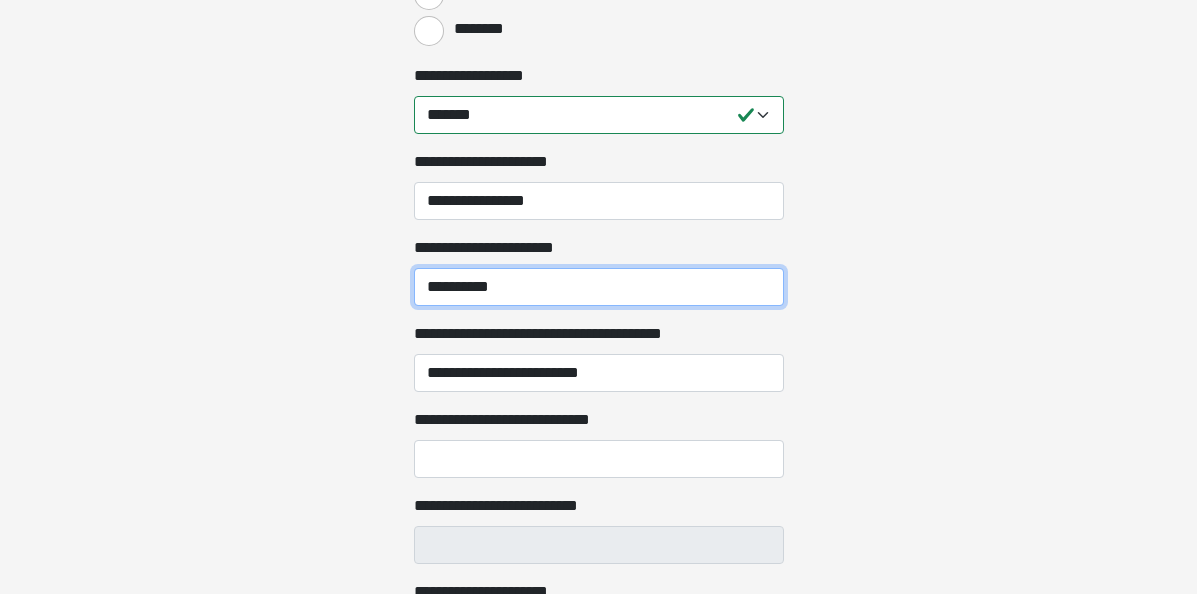 type on "**********" 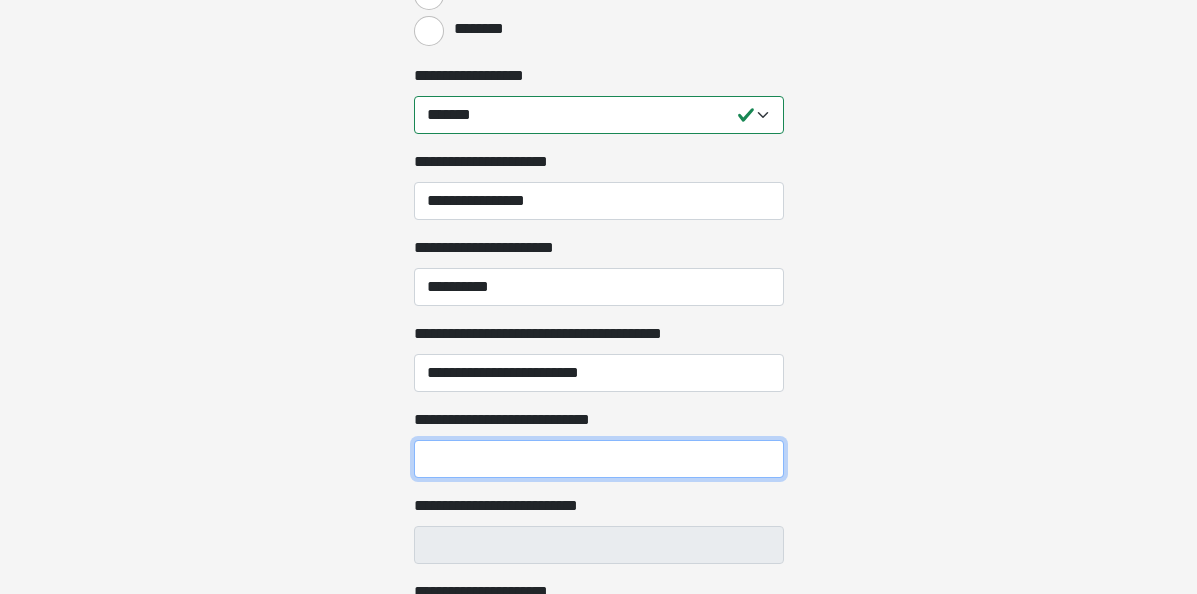 click on "**********" at bounding box center (599, 459) 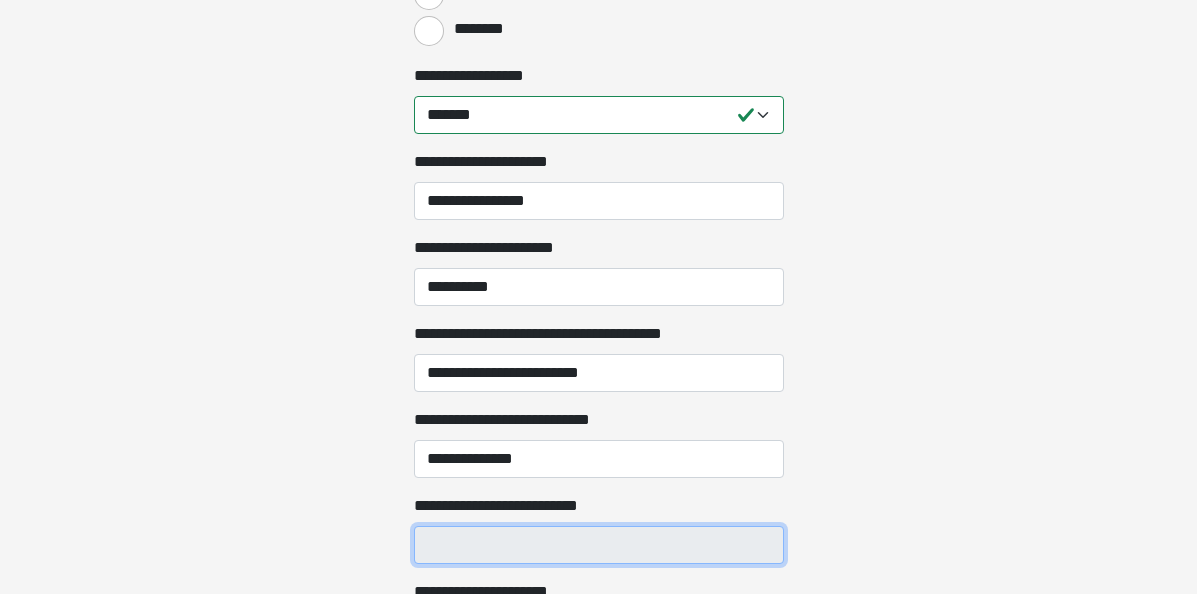 click on "**********" at bounding box center [599, 545] 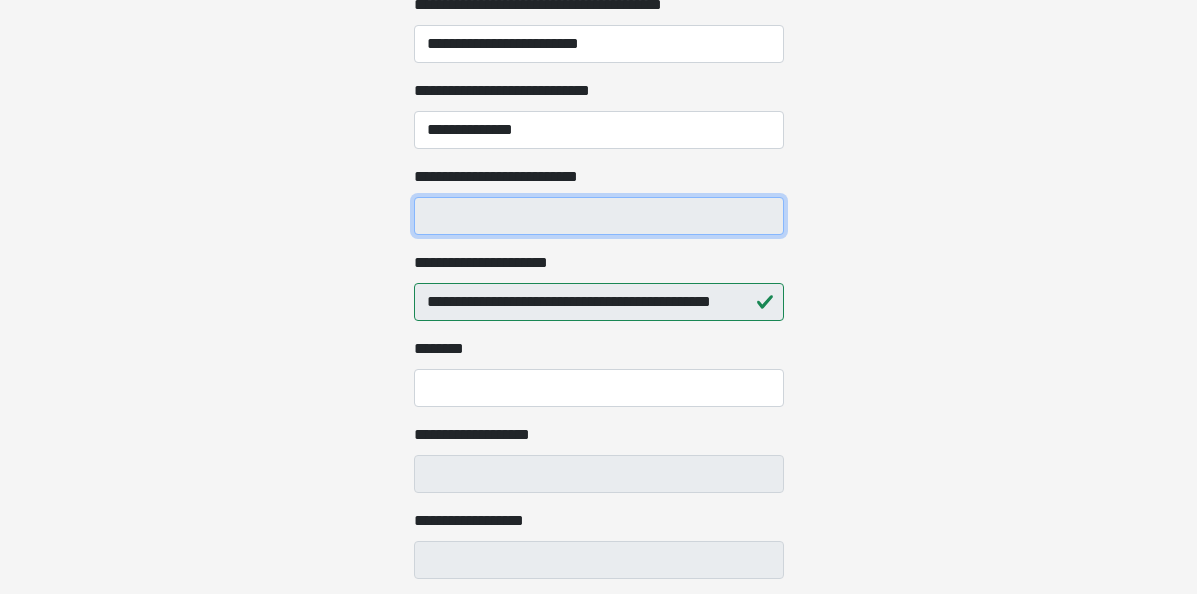 scroll, scrollTop: 3488, scrollLeft: 0, axis: vertical 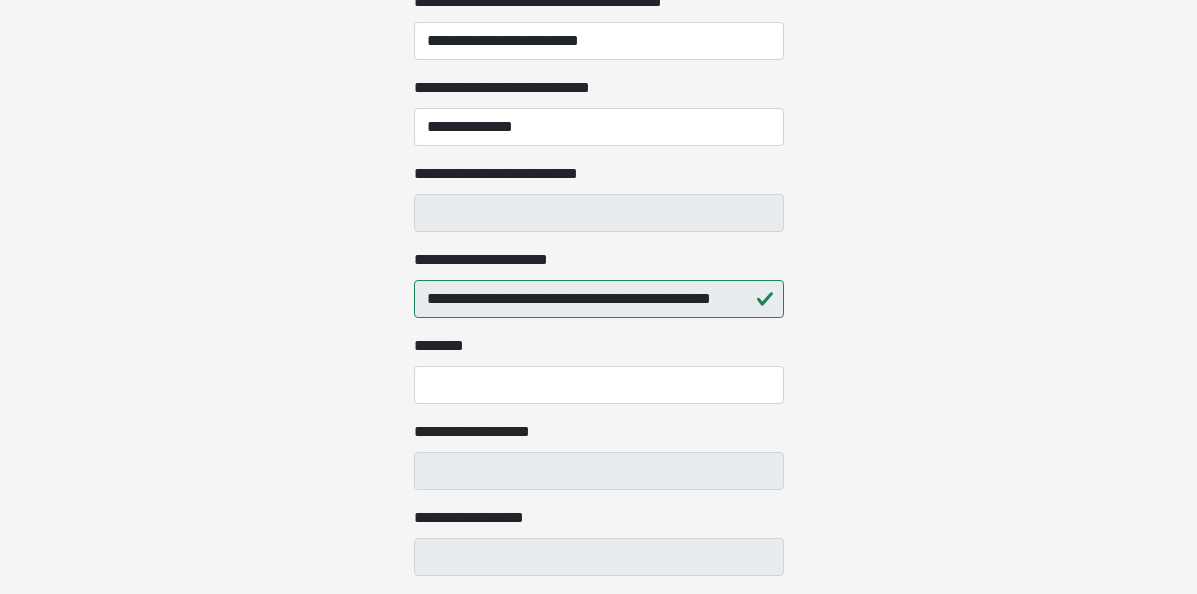 click on "**********" at bounding box center (598, -3191) 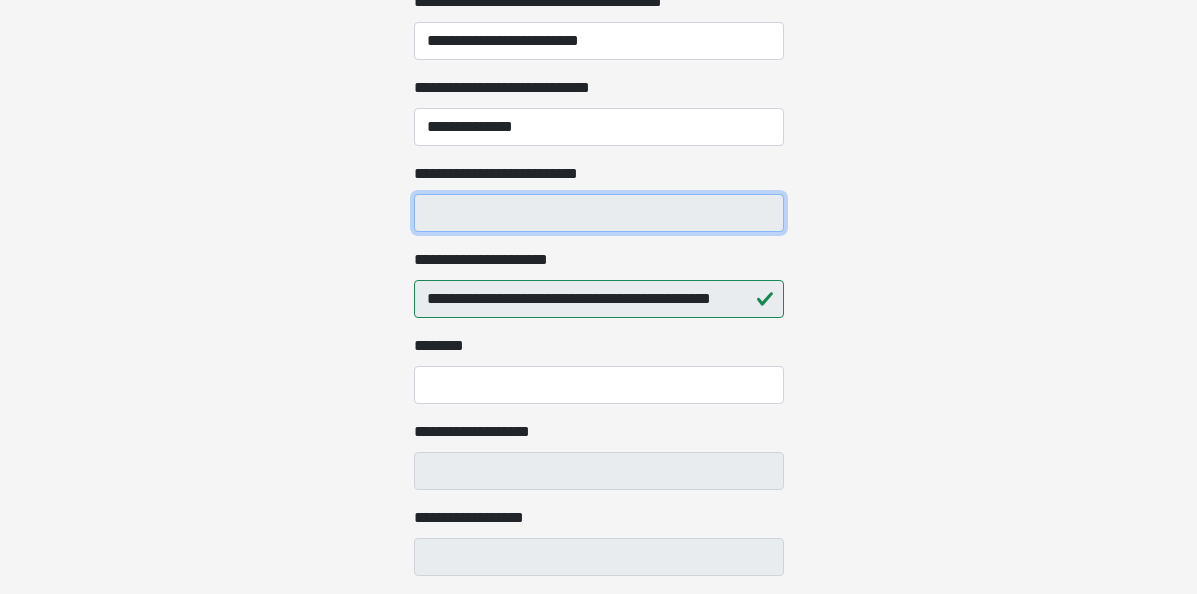 click on "**********" at bounding box center [599, 213] 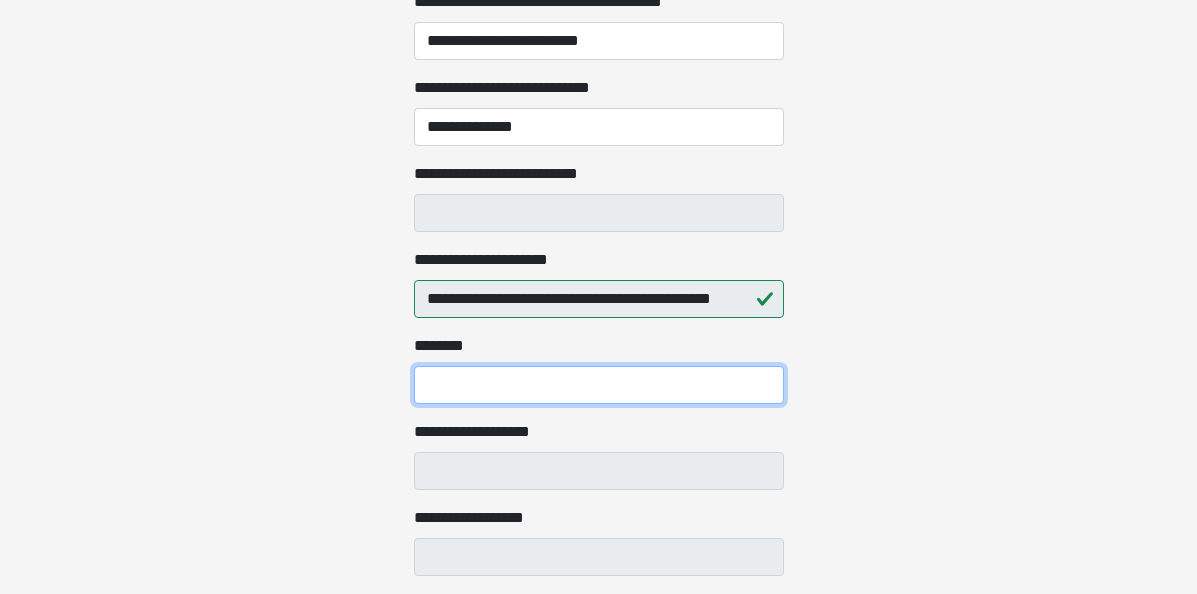click on "********" at bounding box center [599, 385] 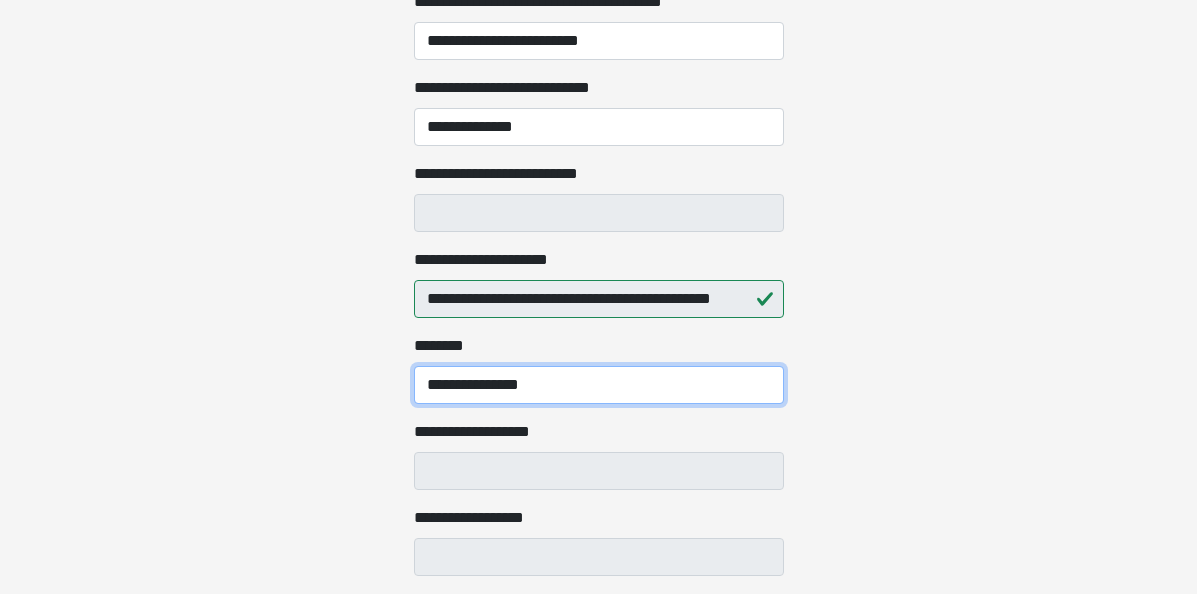 type on "**********" 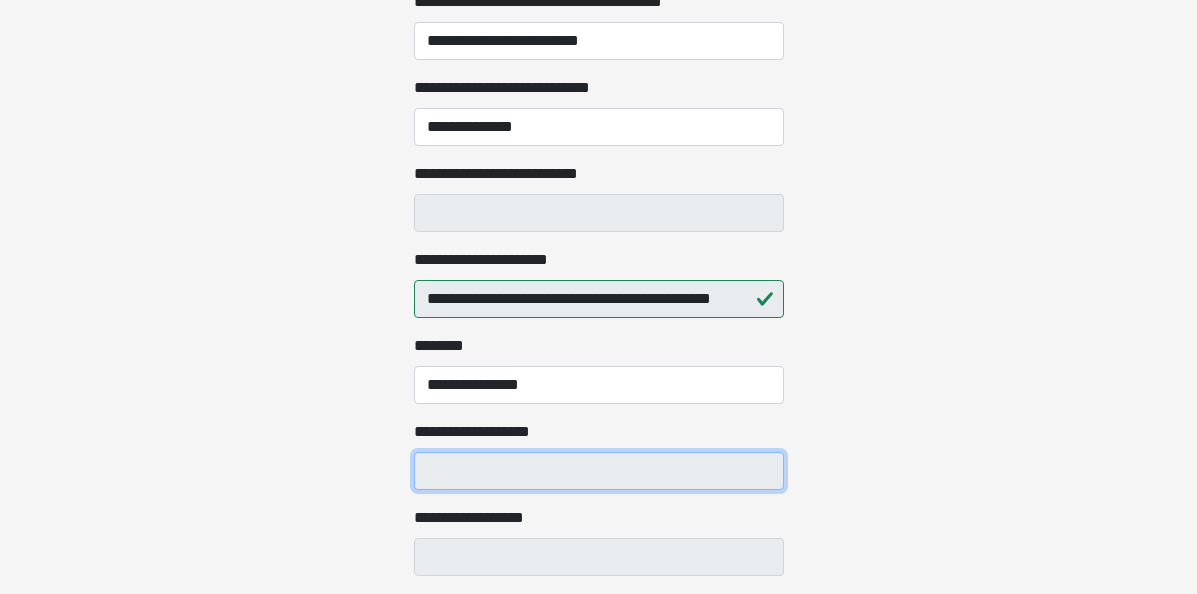 click on "**********" at bounding box center [599, 471] 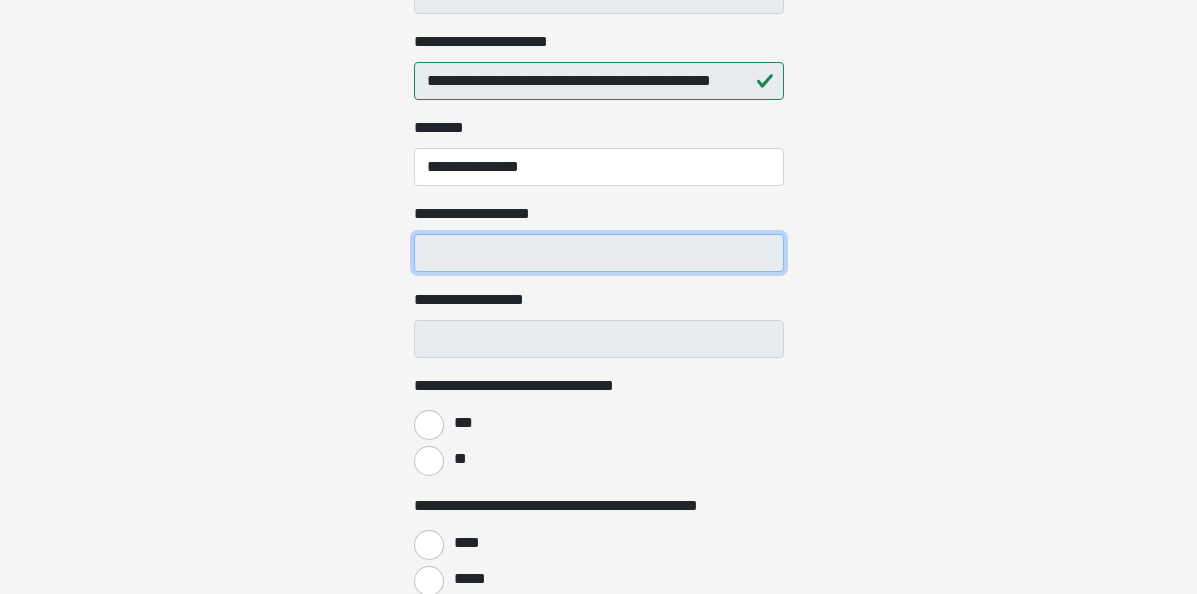 scroll, scrollTop: 3709, scrollLeft: 0, axis: vertical 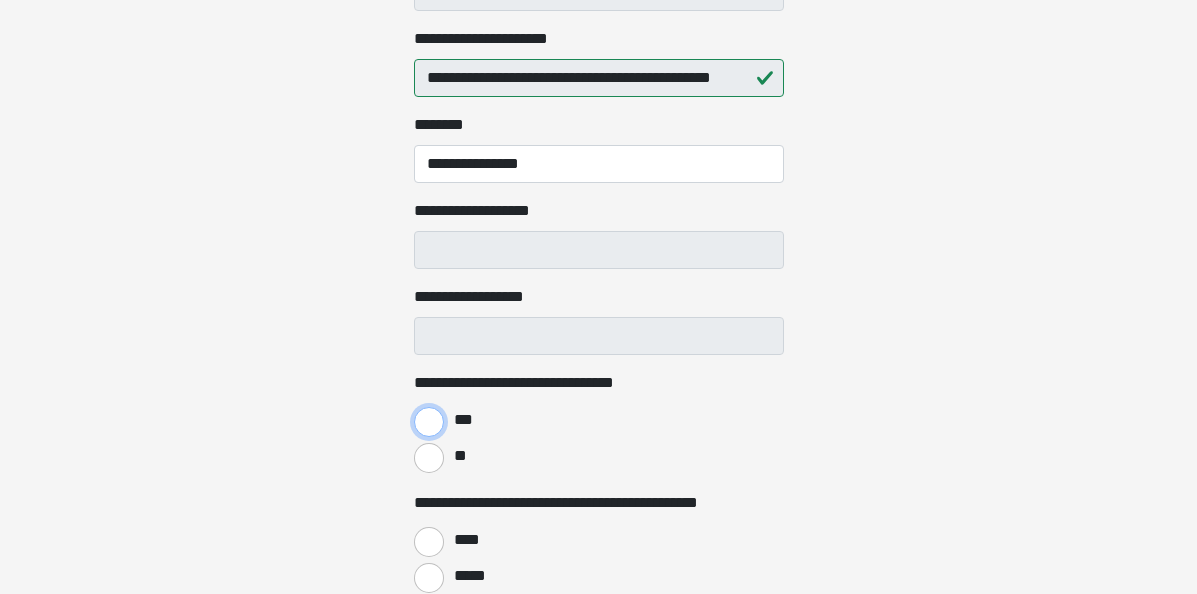 click on "***" at bounding box center [429, 422] 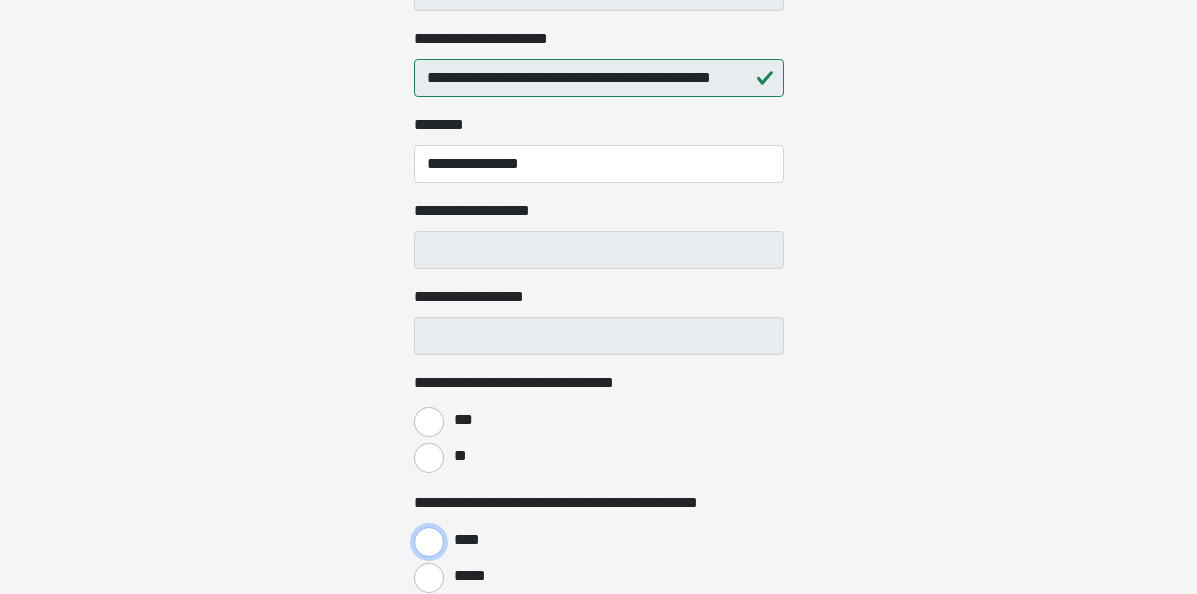 click on "****" at bounding box center [429, 542] 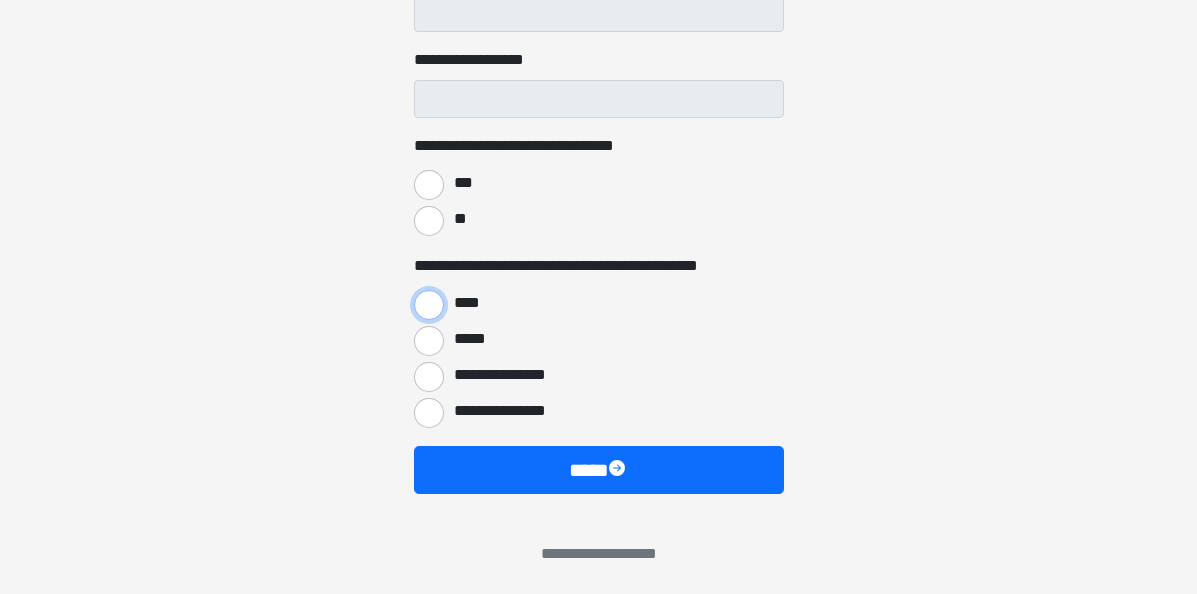scroll, scrollTop: 3949, scrollLeft: 0, axis: vertical 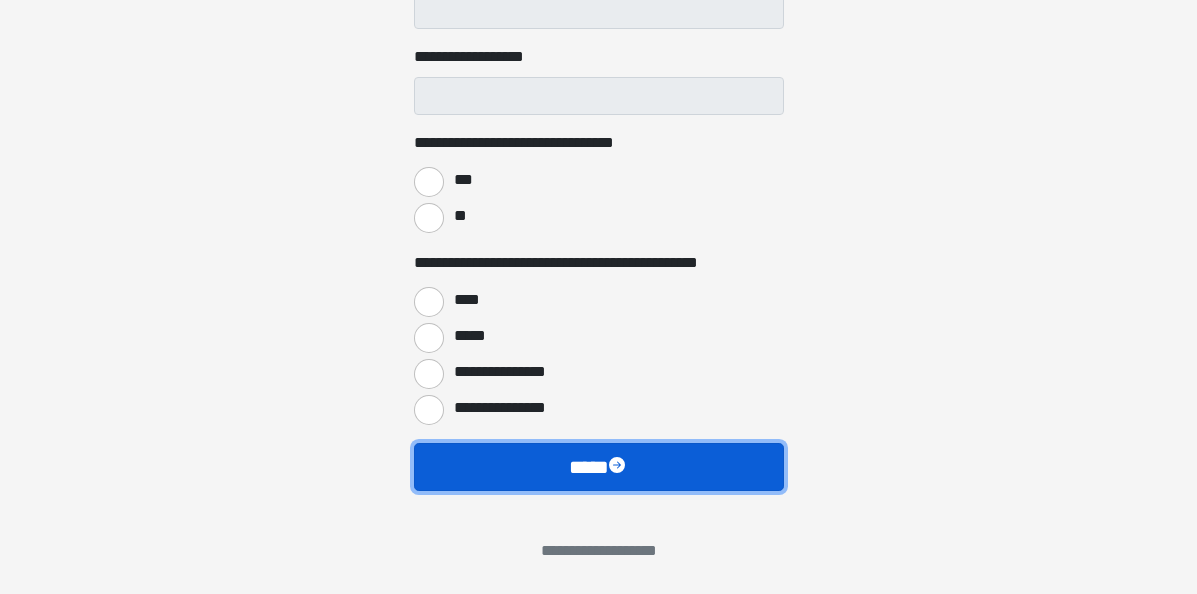 click on "****" at bounding box center (599, 467) 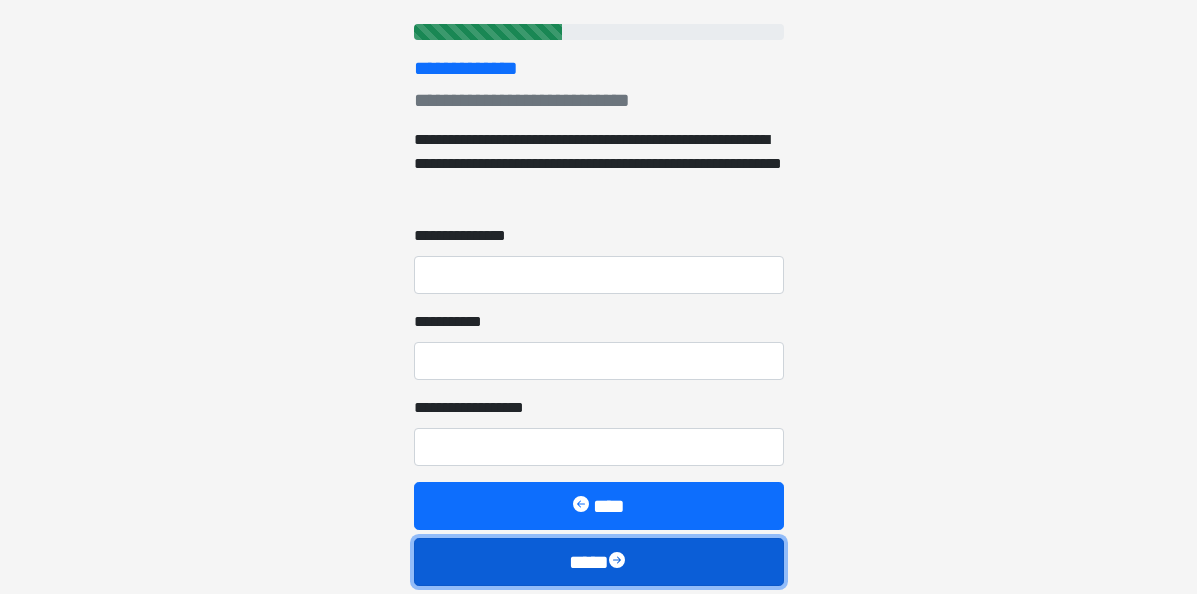 scroll, scrollTop: 413, scrollLeft: 0, axis: vertical 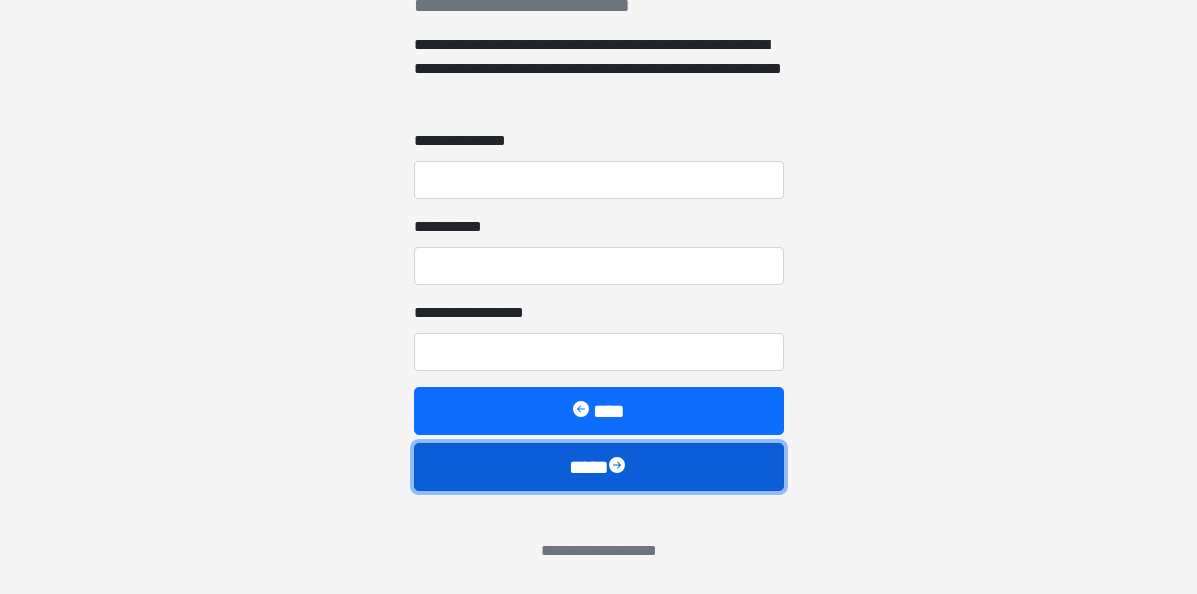 type 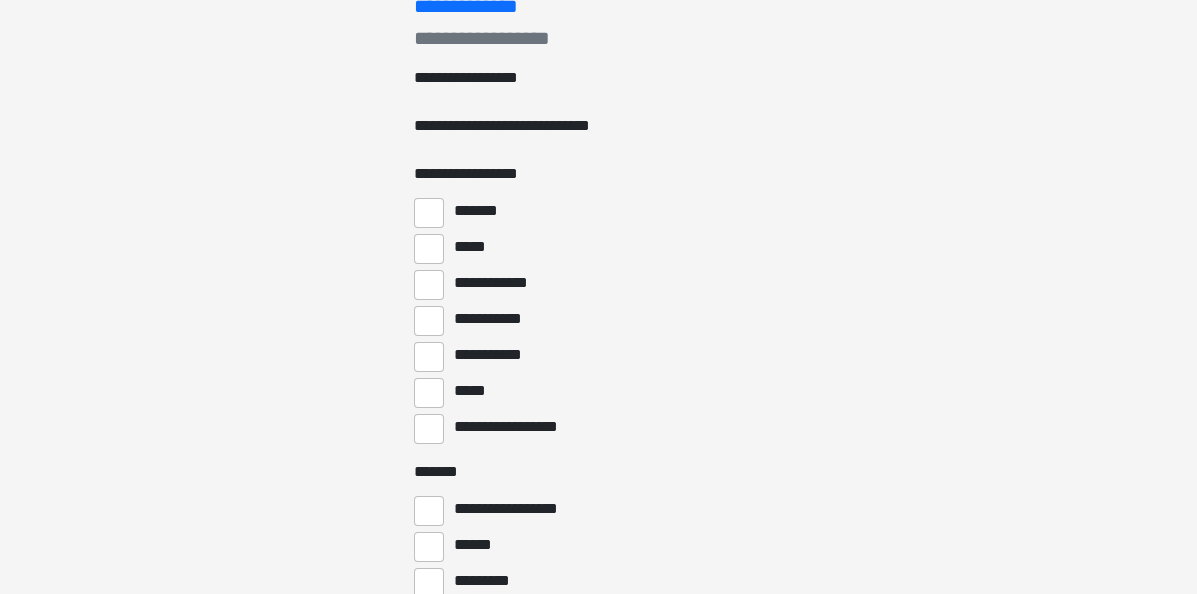 scroll, scrollTop: 385, scrollLeft: 0, axis: vertical 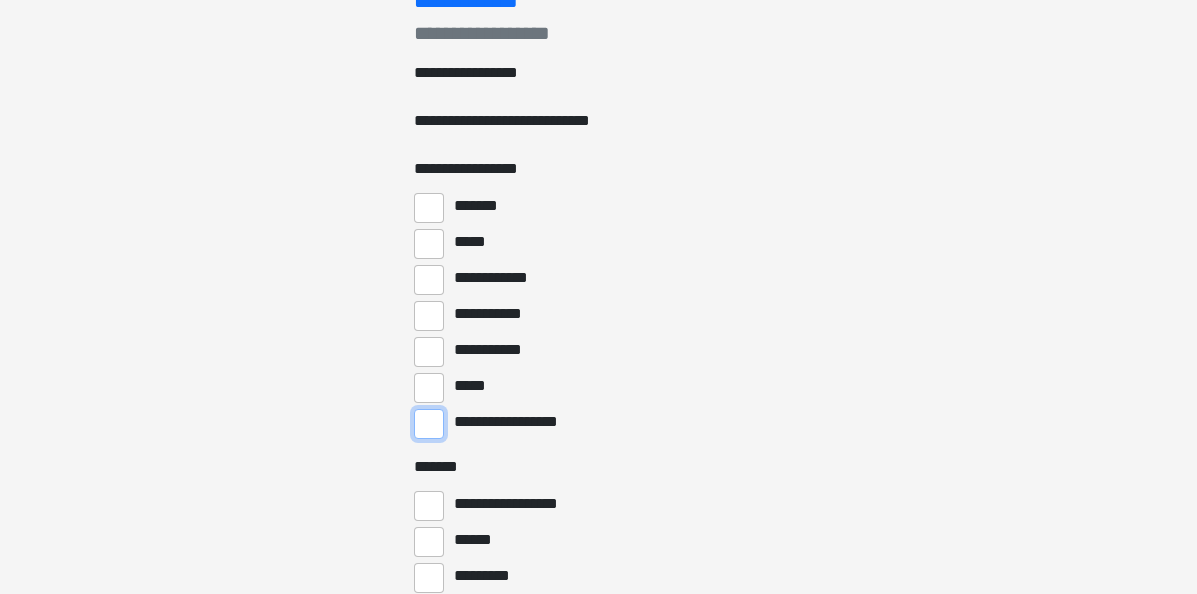 click on "**********" at bounding box center [429, 424] 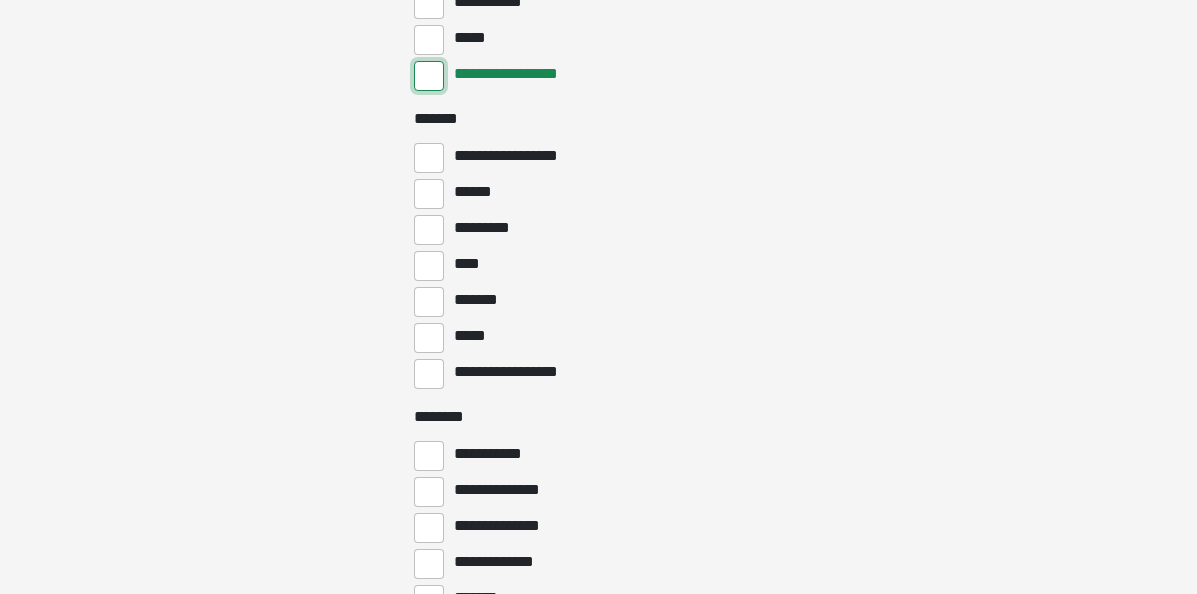 scroll, scrollTop: 734, scrollLeft: 0, axis: vertical 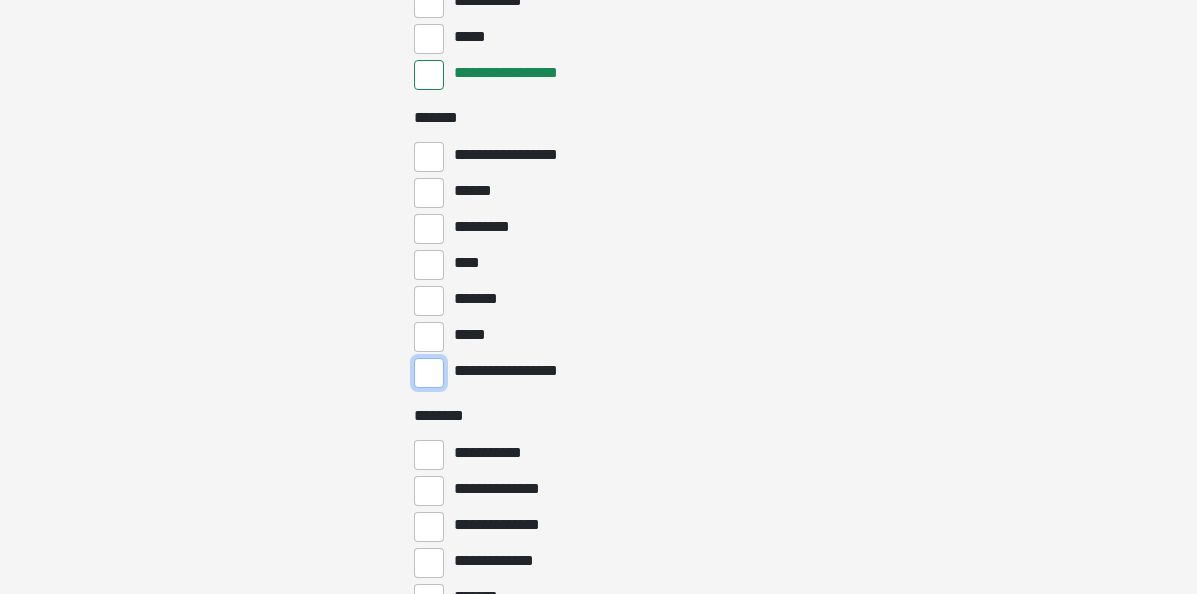 click on "**********" at bounding box center (429, 373) 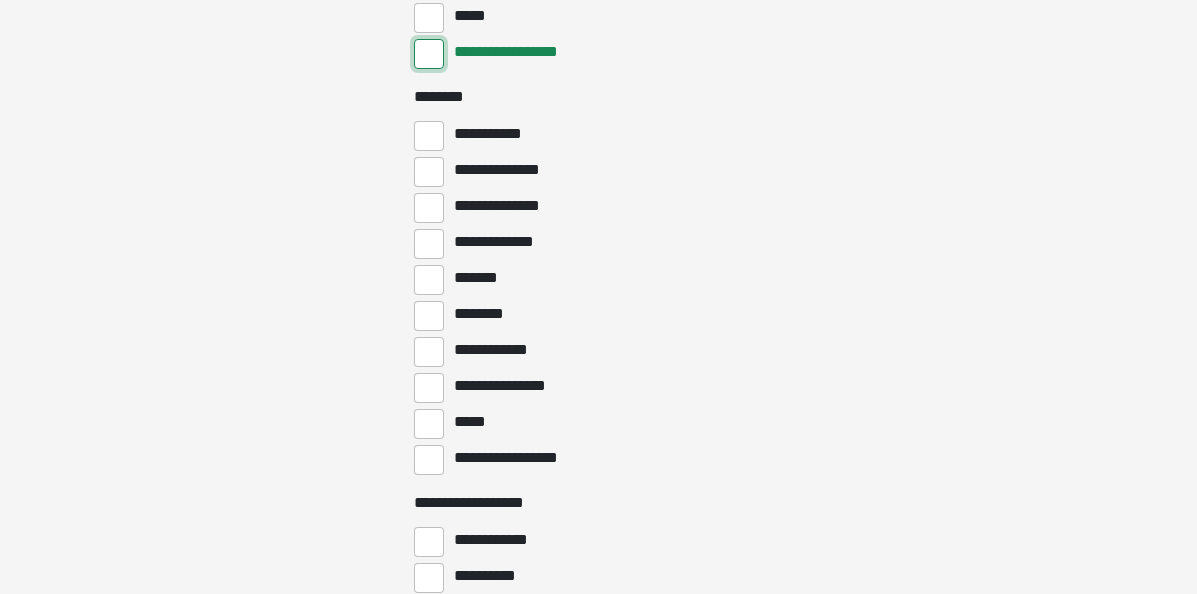 scroll, scrollTop: 1063, scrollLeft: 0, axis: vertical 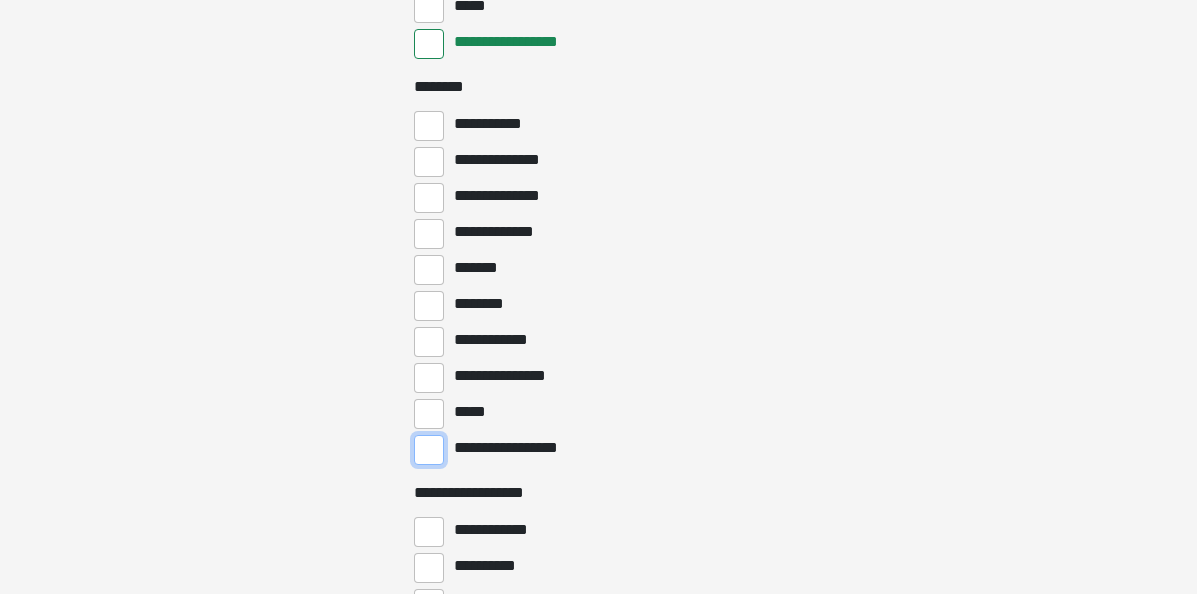 click on "**********" at bounding box center [429, 450] 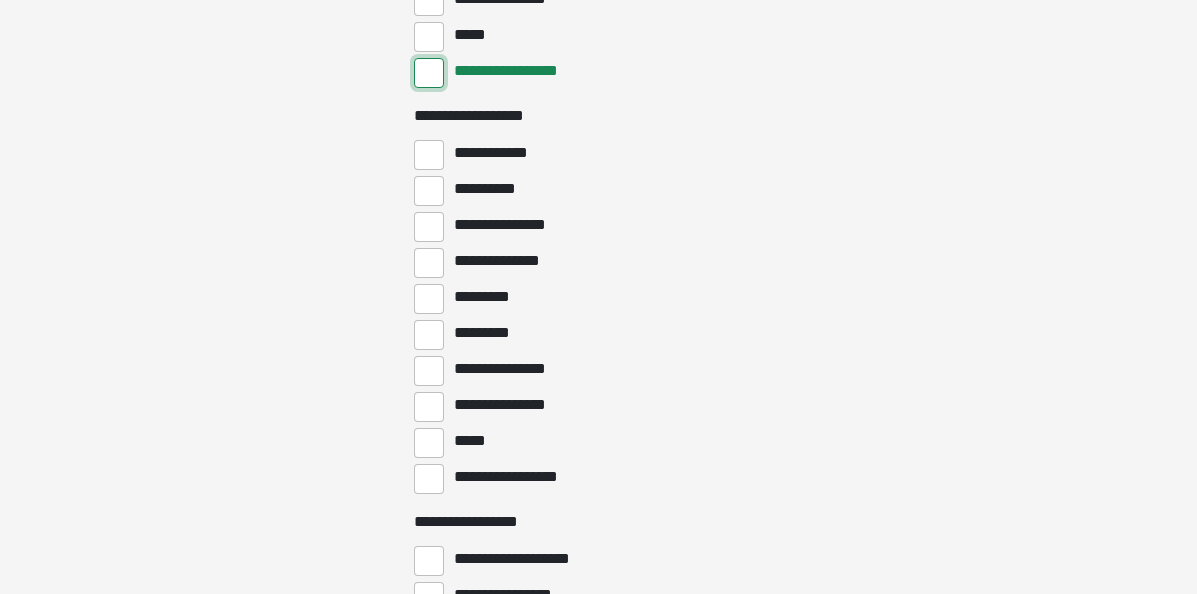 scroll, scrollTop: 1450, scrollLeft: 0, axis: vertical 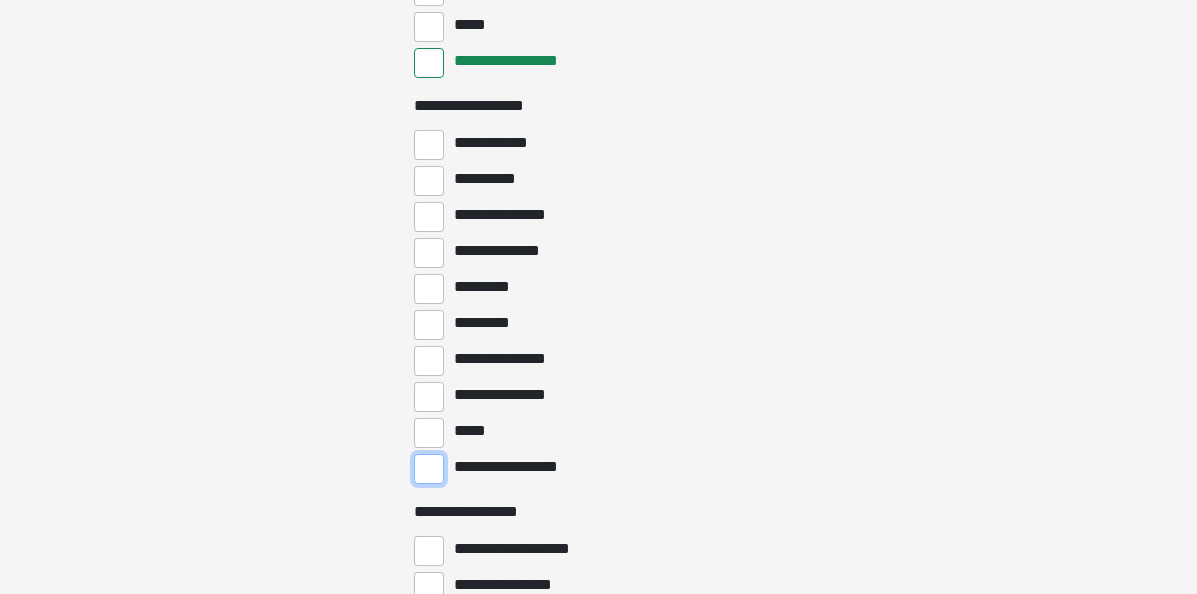 click on "**********" at bounding box center (429, 469) 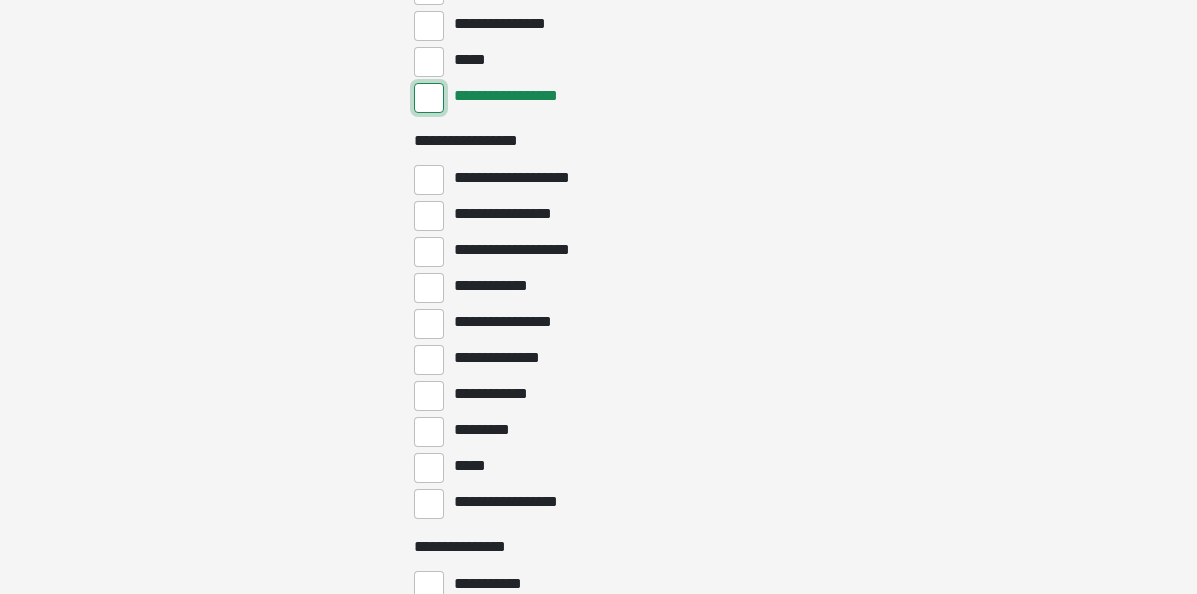 scroll, scrollTop: 1823, scrollLeft: 0, axis: vertical 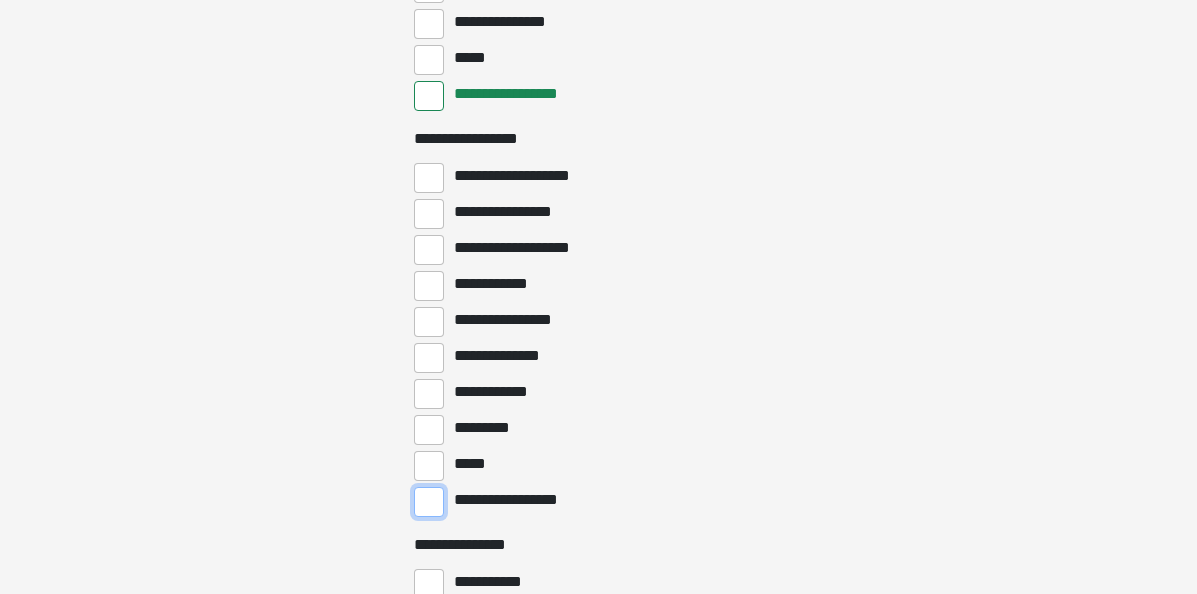 click on "**********" at bounding box center (429, 502) 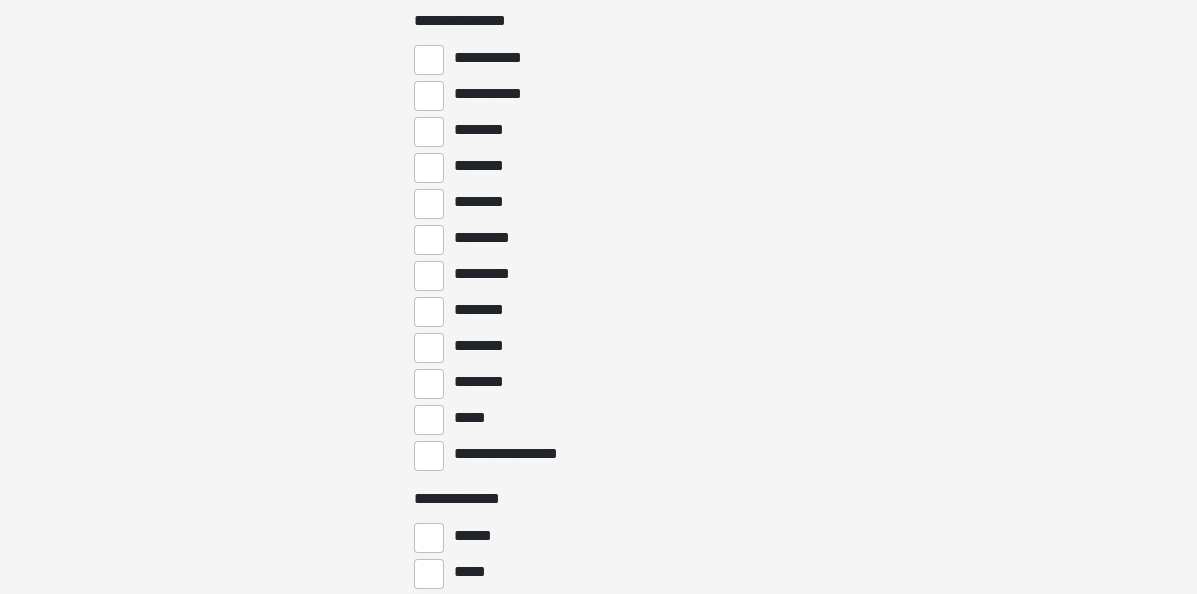 scroll, scrollTop: 2350, scrollLeft: 0, axis: vertical 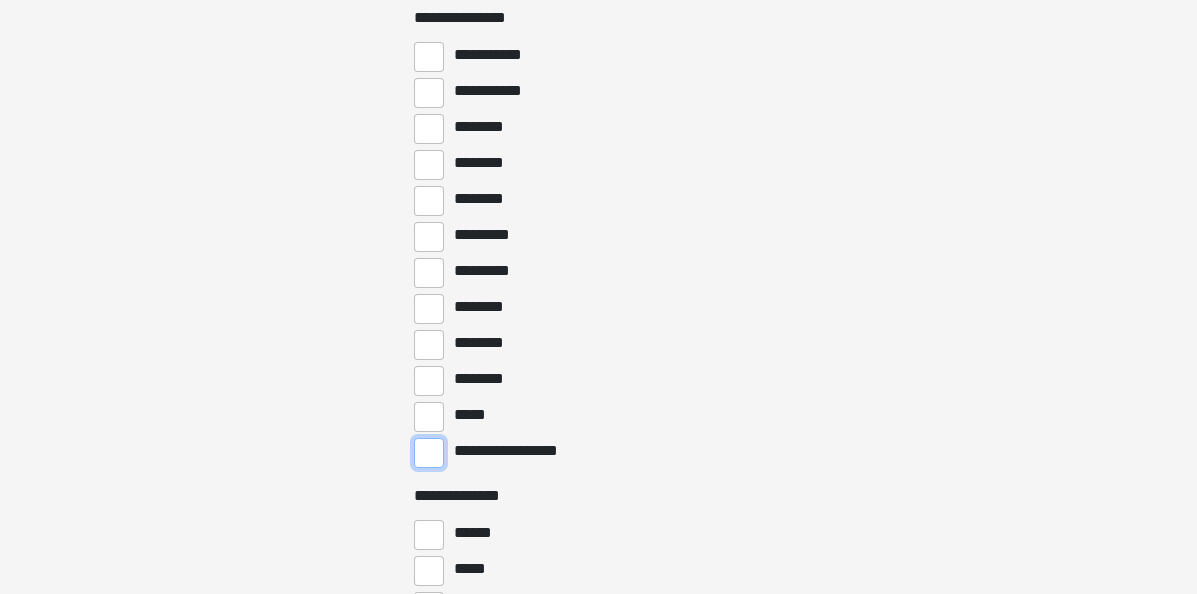 click on "**********" at bounding box center [429, 453] 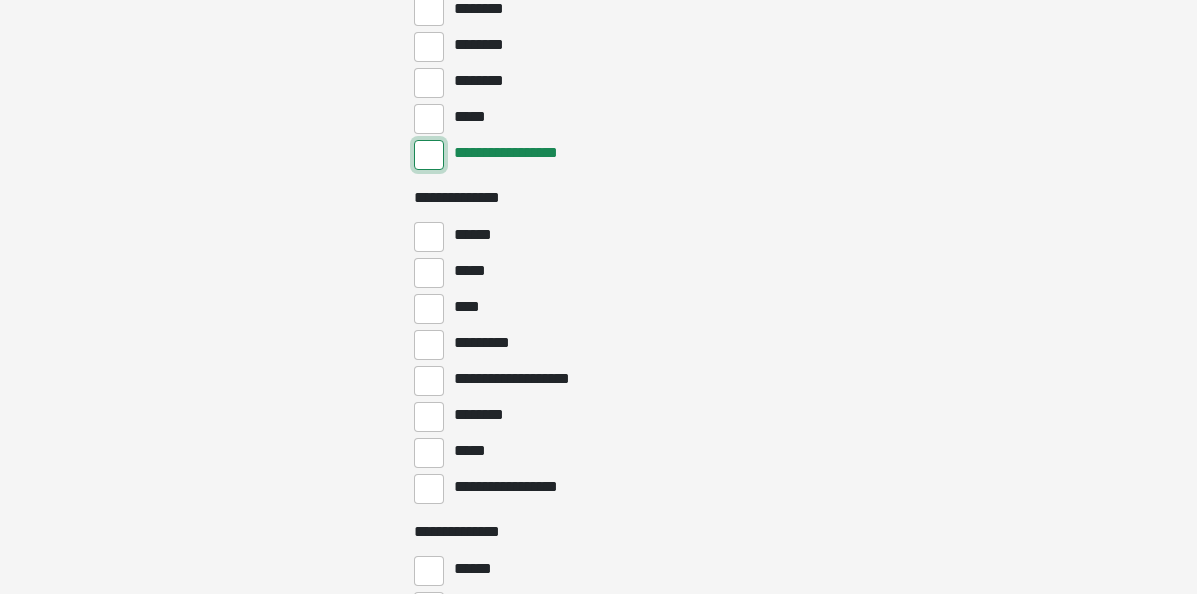 scroll, scrollTop: 2656, scrollLeft: 0, axis: vertical 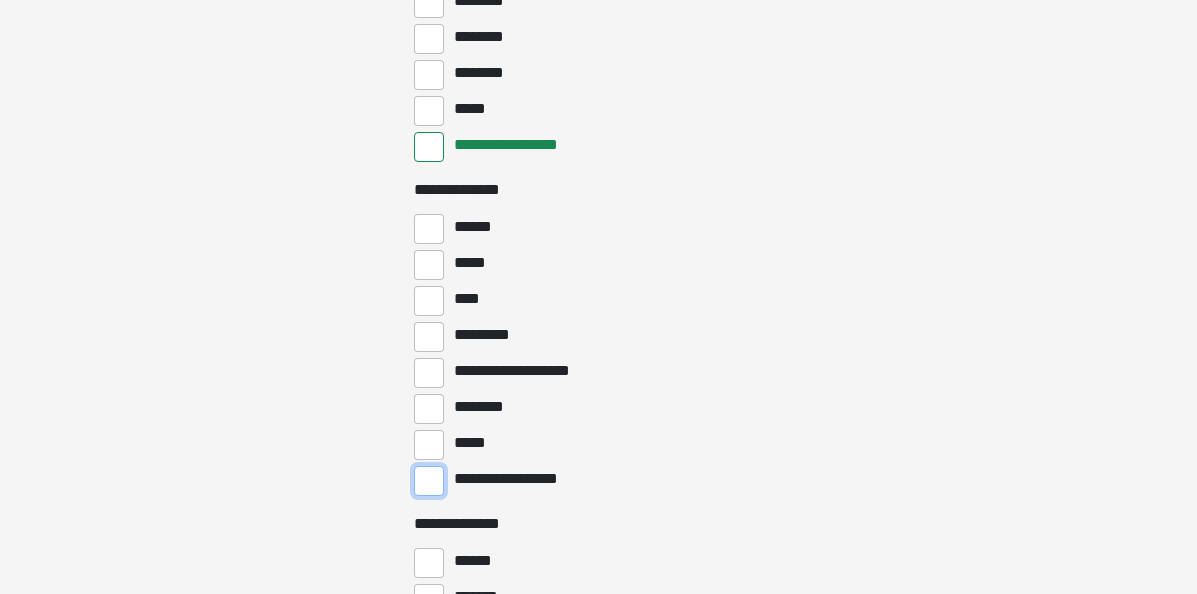 click on "**********" at bounding box center [429, 481] 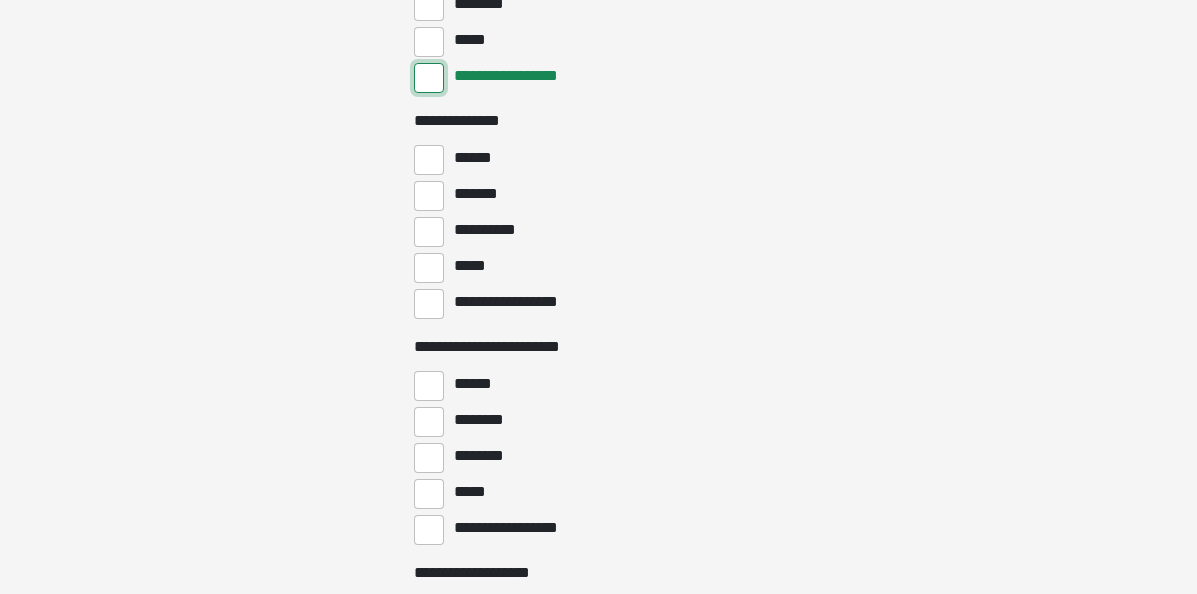 scroll, scrollTop: 3058, scrollLeft: 0, axis: vertical 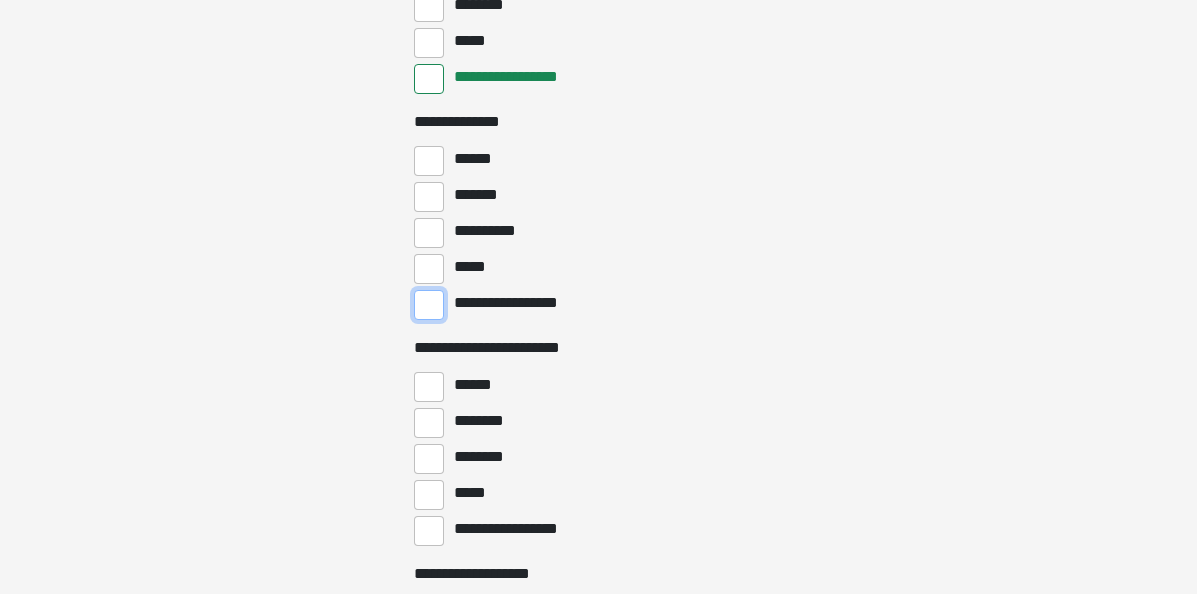 click on "**********" at bounding box center (429, 305) 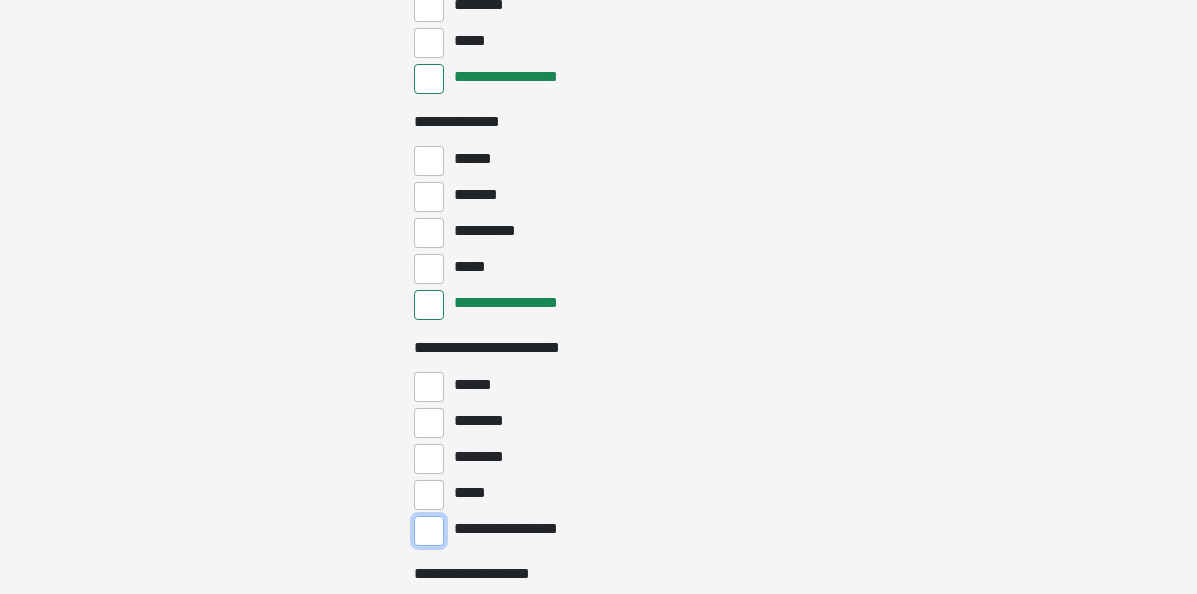 click on "**********" at bounding box center [429, 531] 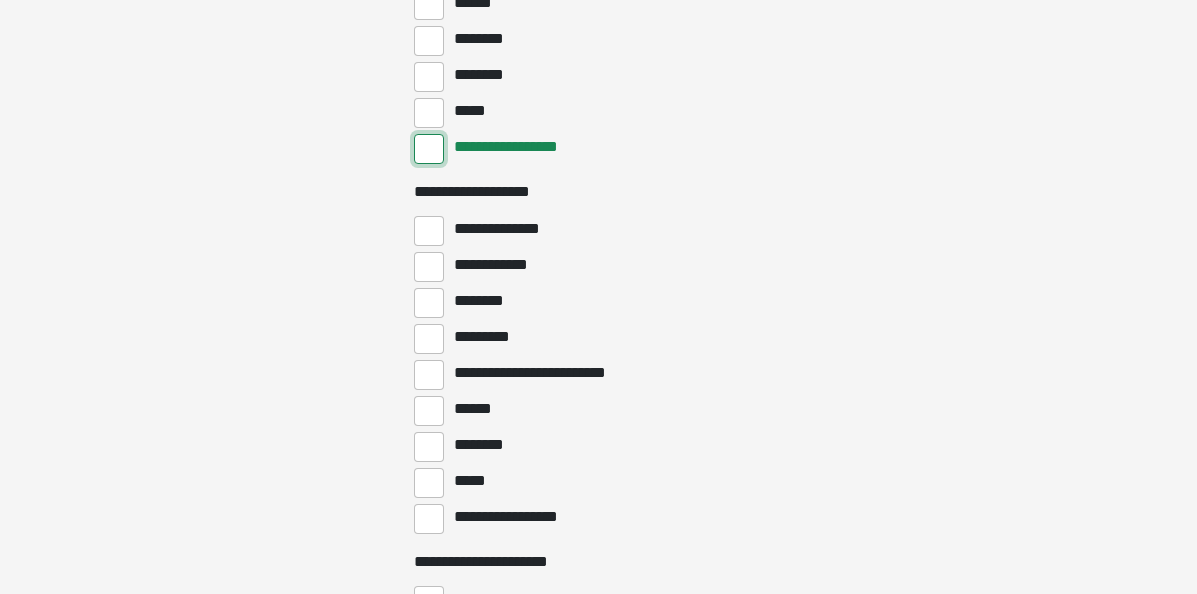 scroll, scrollTop: 3446, scrollLeft: 0, axis: vertical 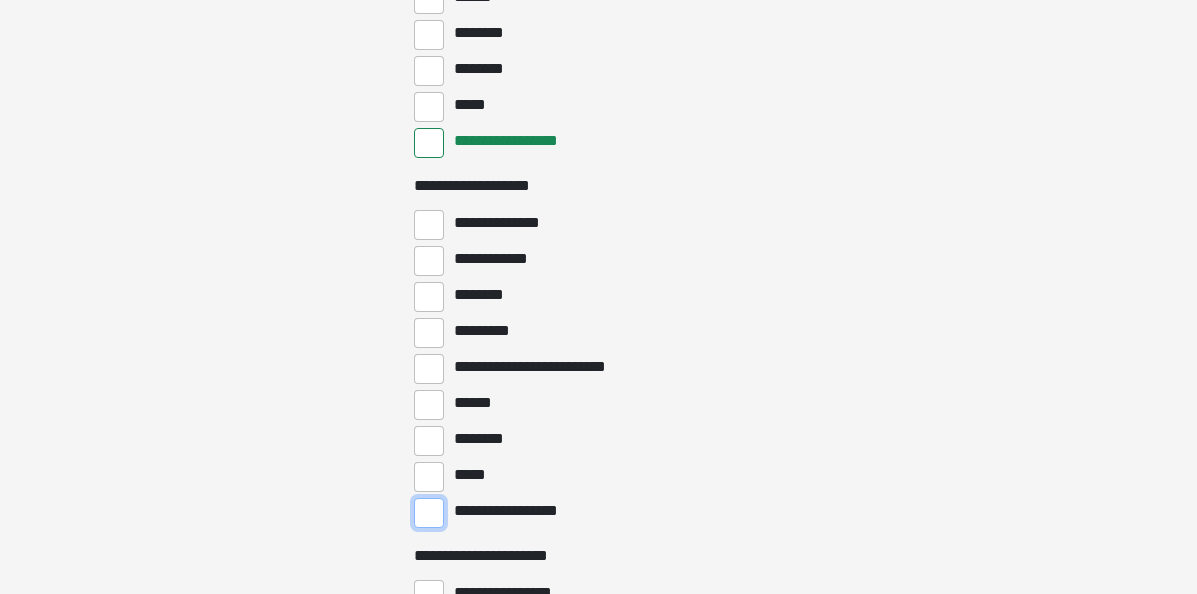click on "**********" at bounding box center [429, 513] 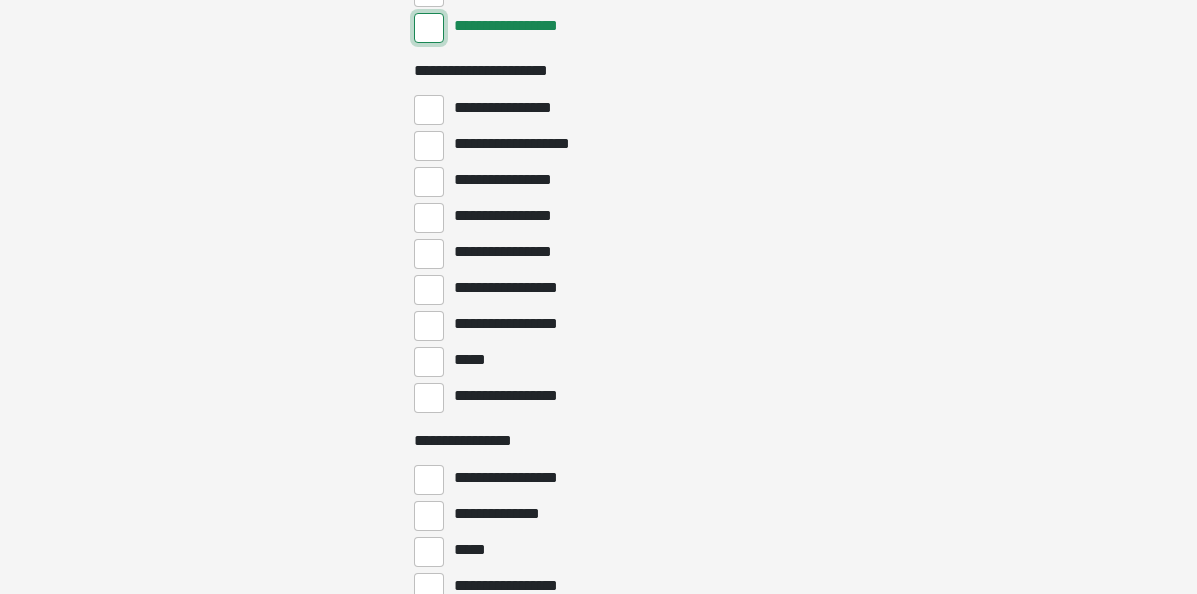 scroll, scrollTop: 3938, scrollLeft: 0, axis: vertical 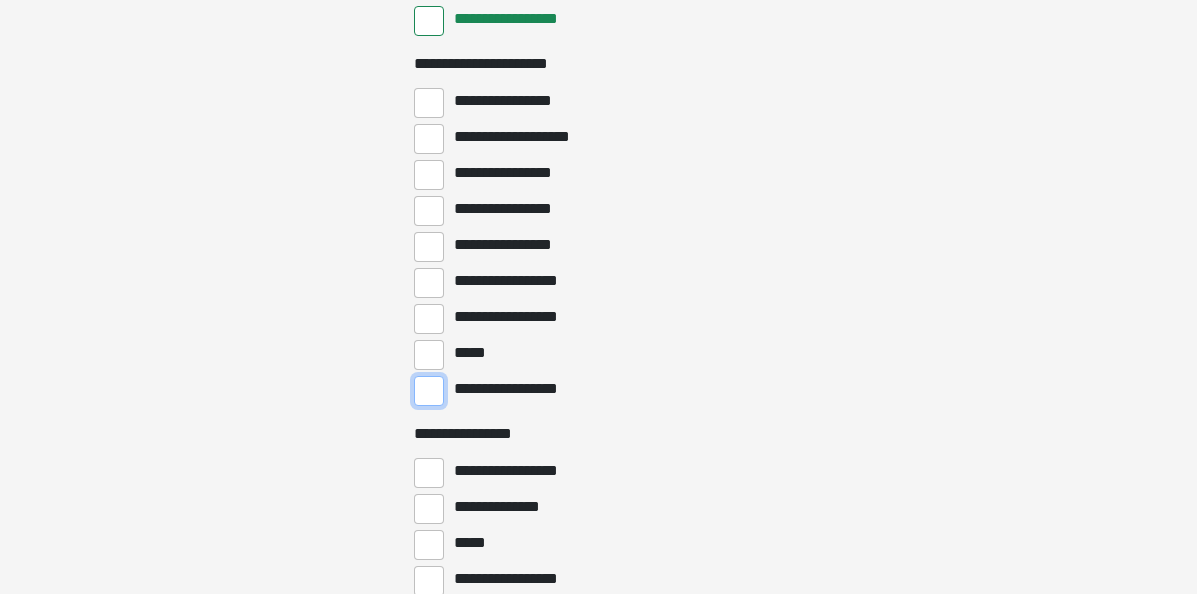 click on "**********" at bounding box center (429, 391) 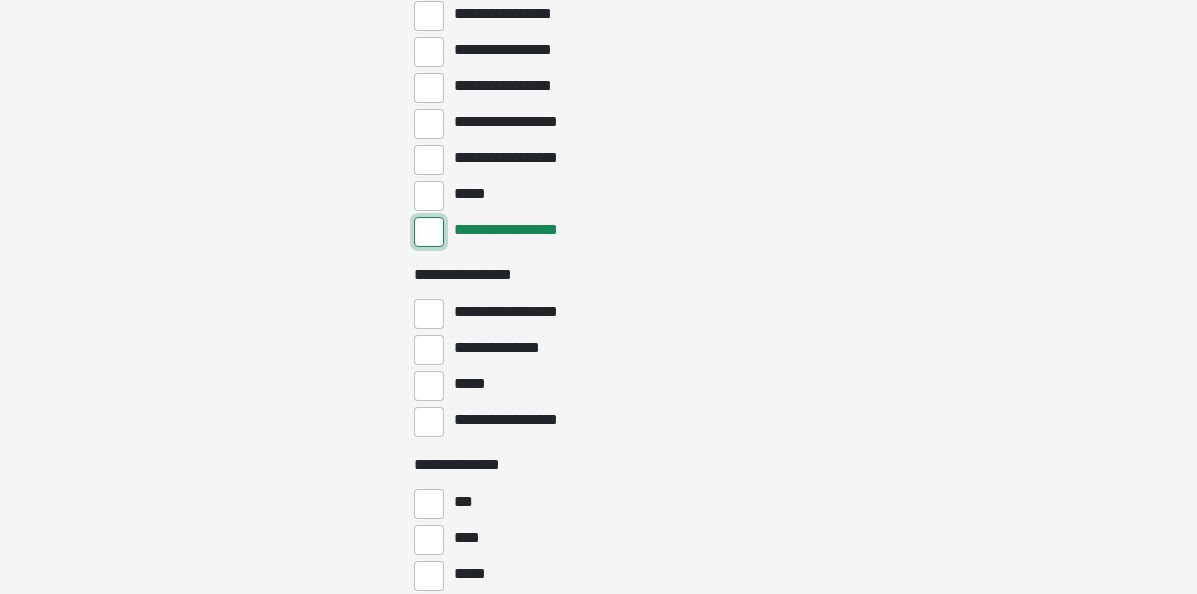 scroll, scrollTop: 4098, scrollLeft: 0, axis: vertical 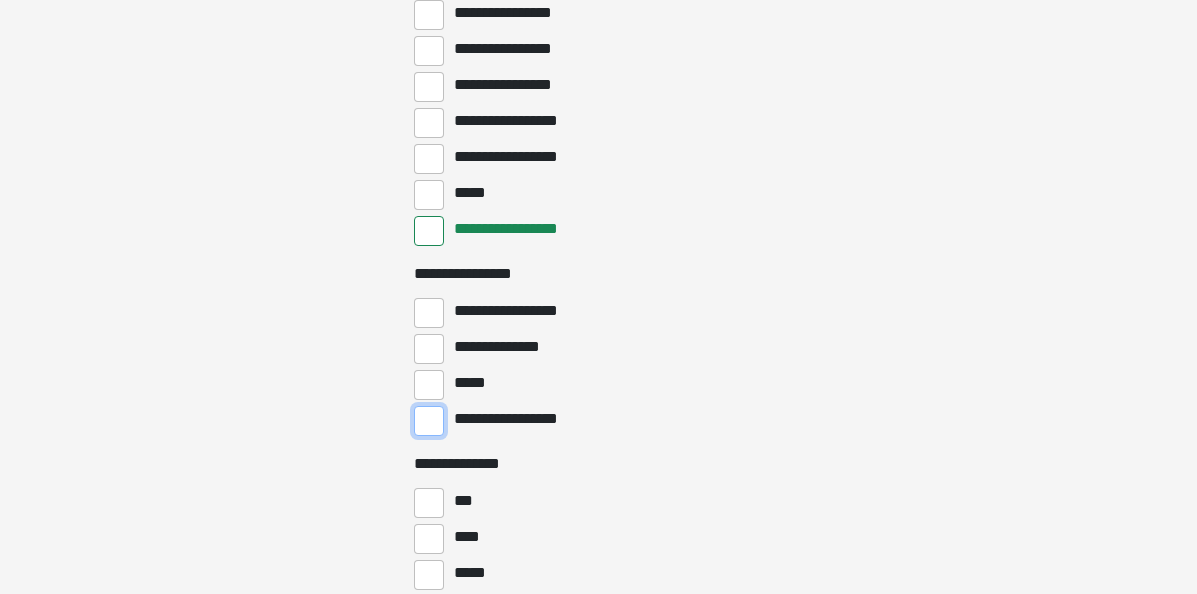 click on "**********" at bounding box center (429, 421) 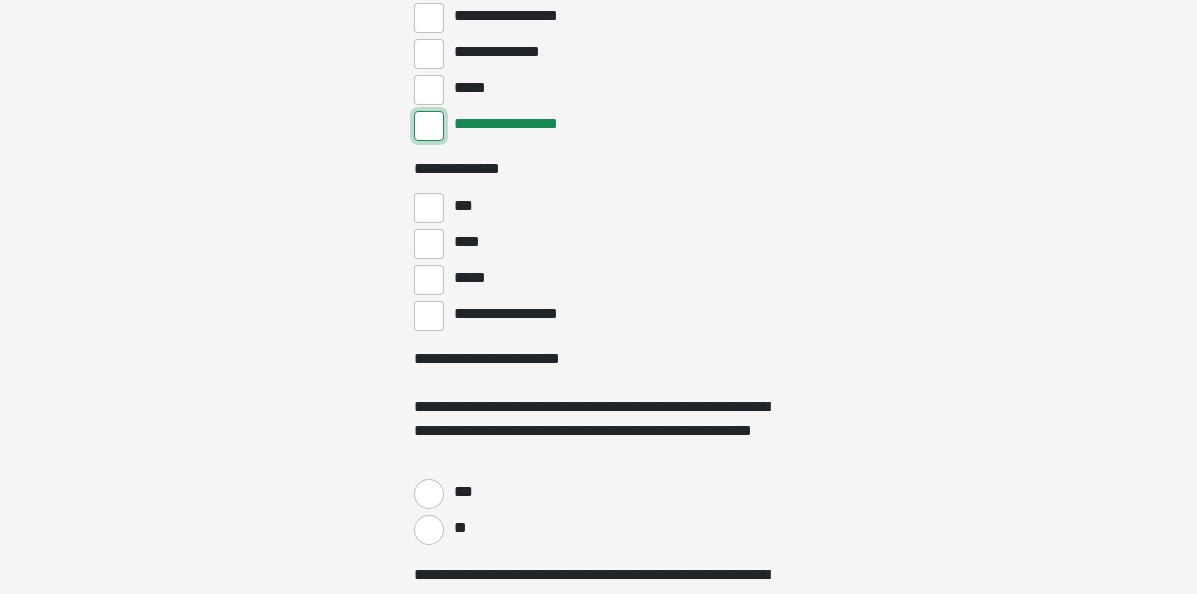 scroll, scrollTop: 4394, scrollLeft: 0, axis: vertical 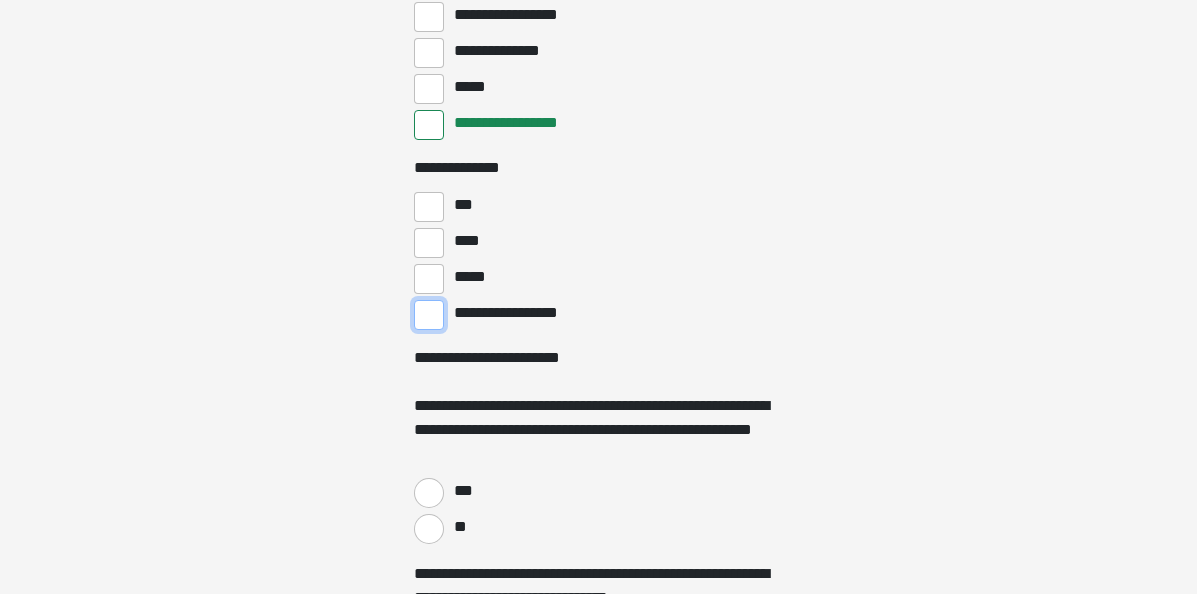 click on "**********" at bounding box center (429, 315) 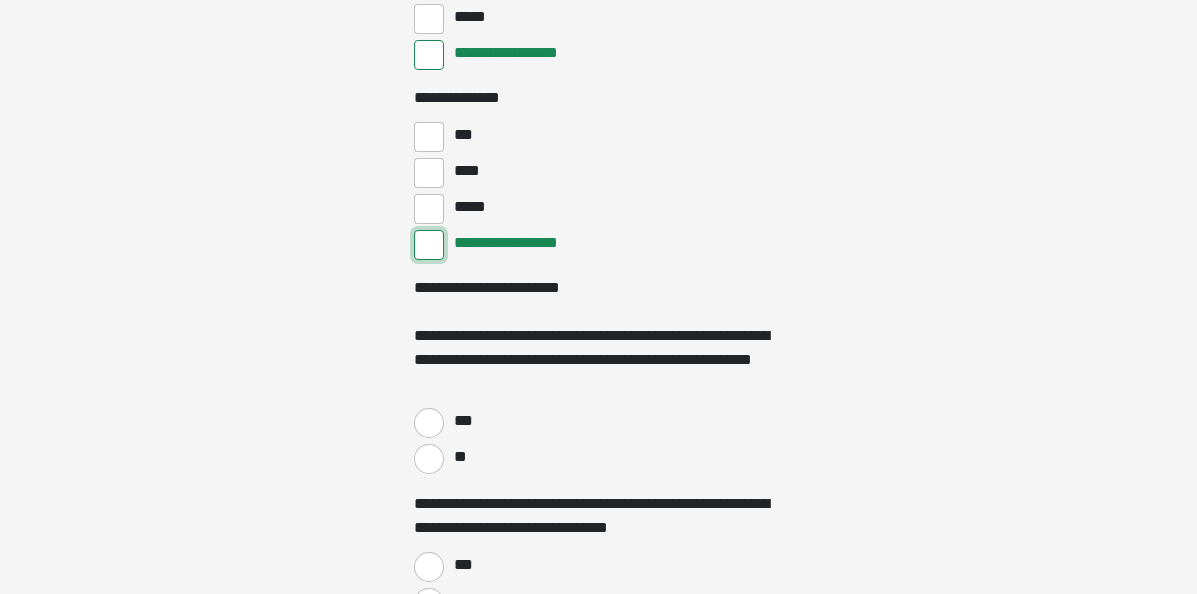 scroll, scrollTop: 4470, scrollLeft: 0, axis: vertical 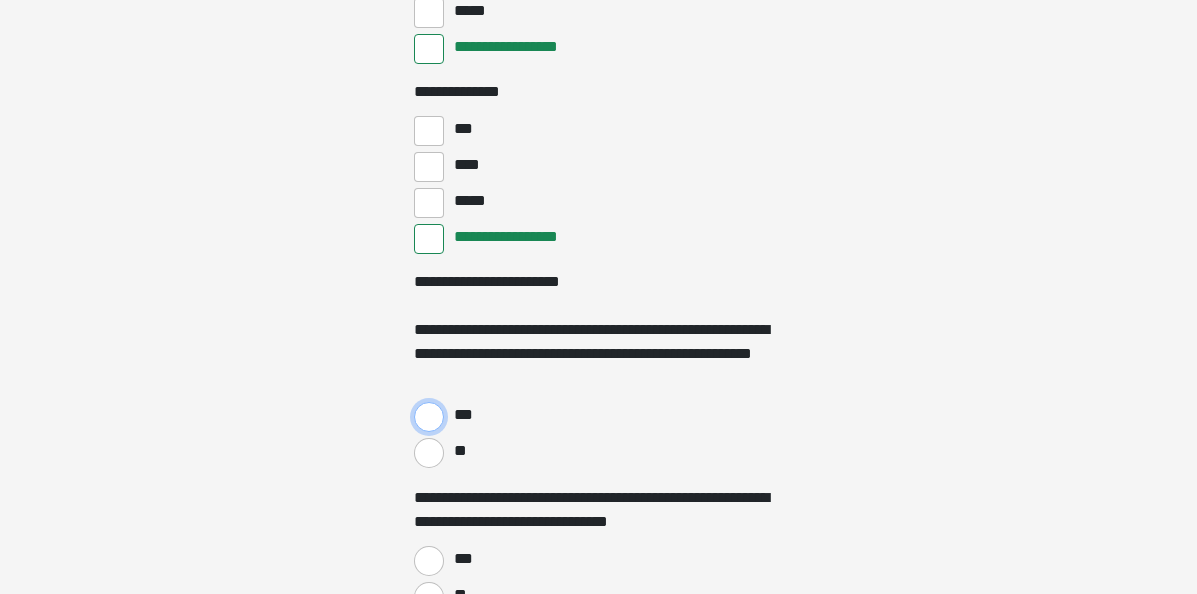 click on "***" at bounding box center (429, 417) 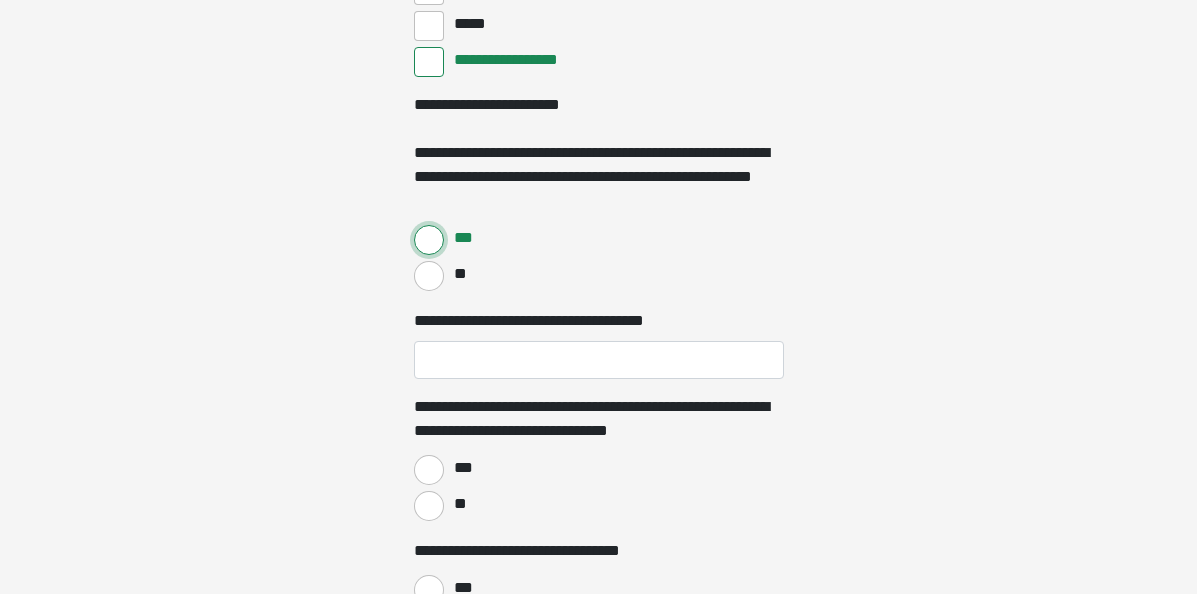 scroll, scrollTop: 4649, scrollLeft: 0, axis: vertical 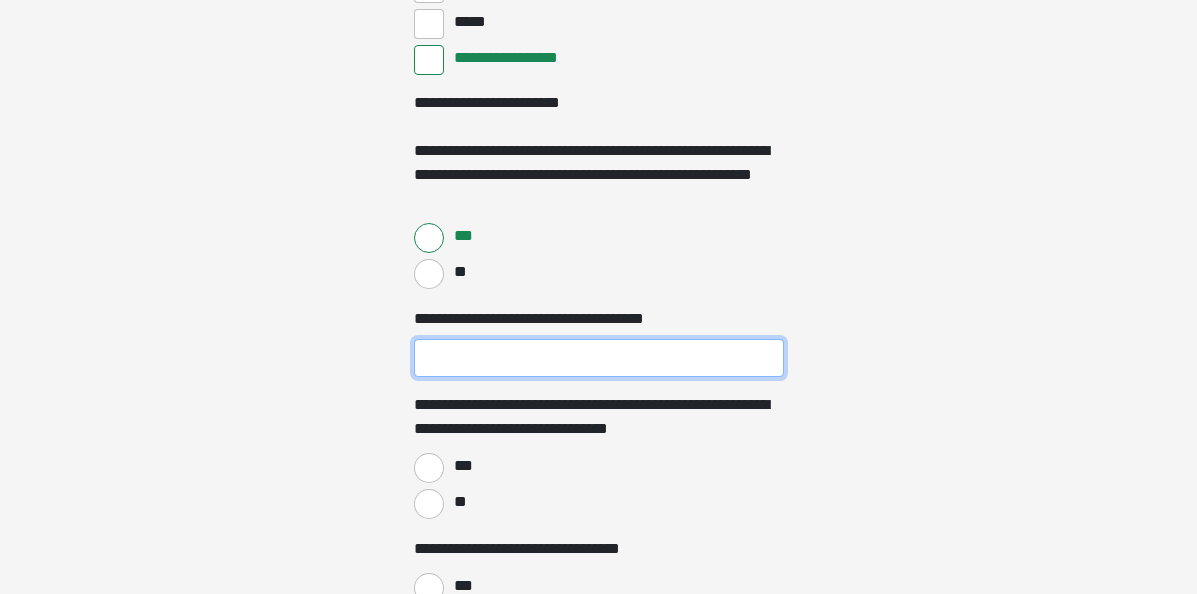 click on "**********" at bounding box center [599, 358] 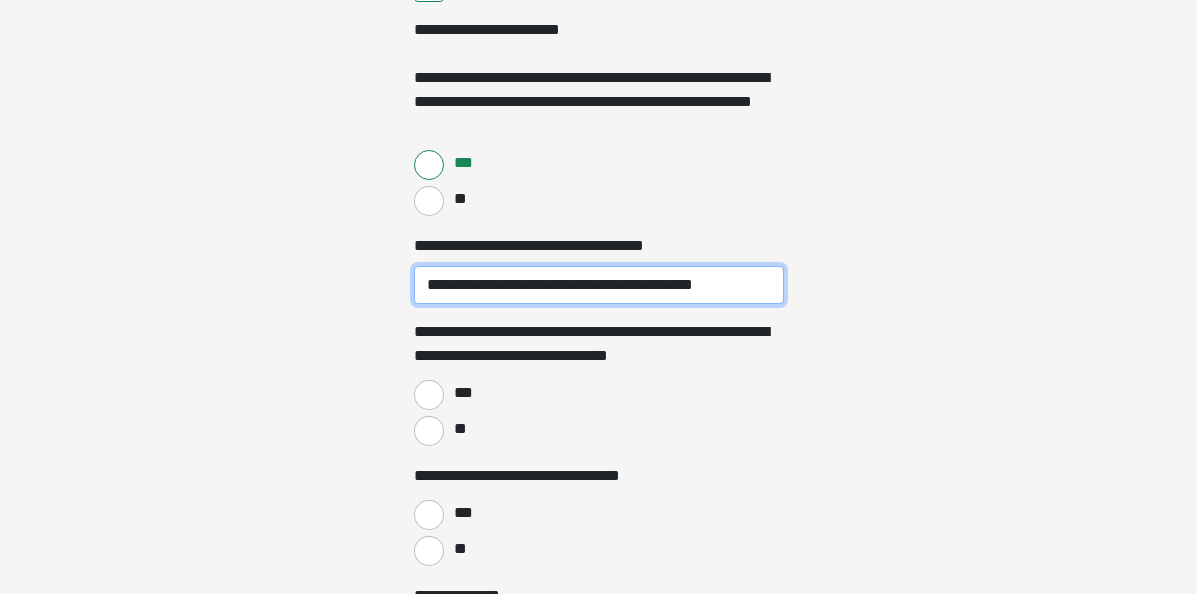 scroll, scrollTop: 4725, scrollLeft: 0, axis: vertical 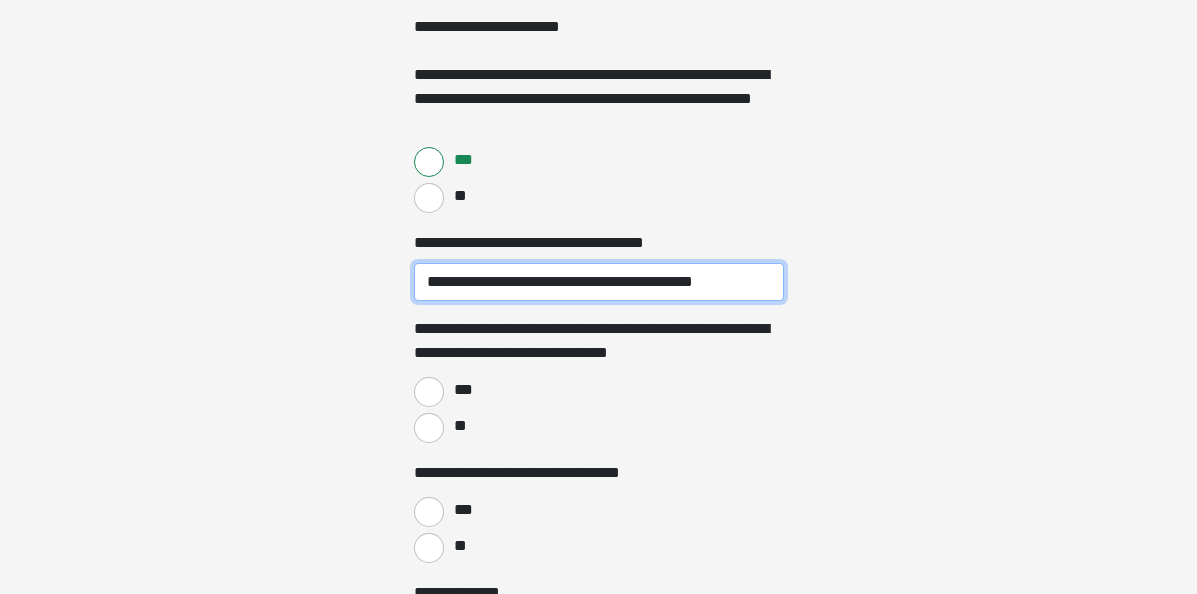 type on "**********" 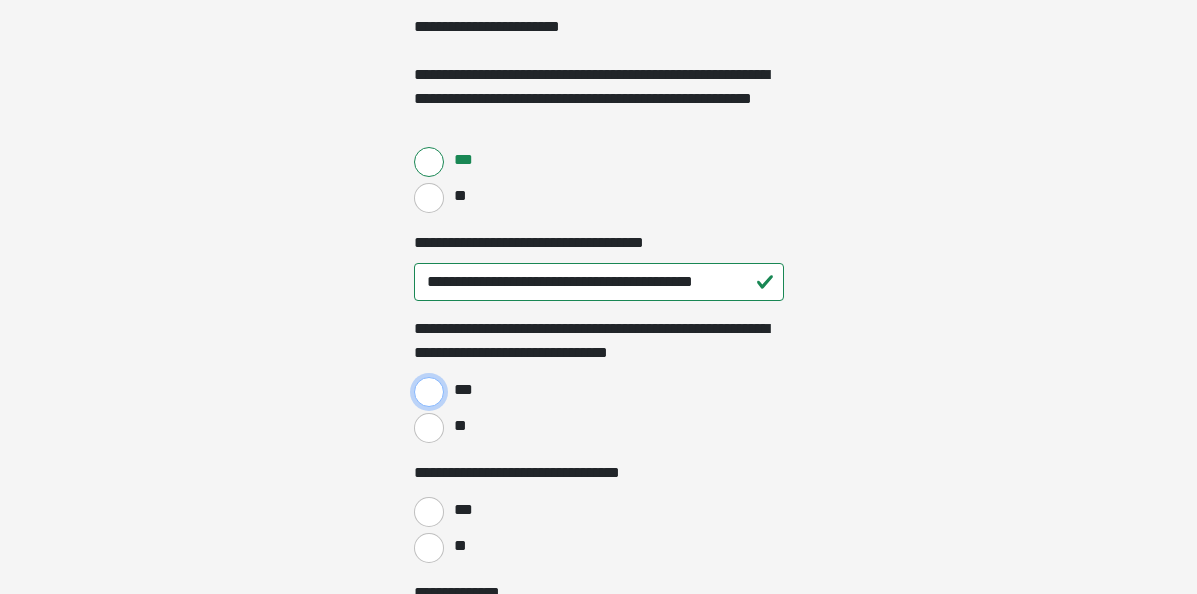 click on "***" at bounding box center [429, 392] 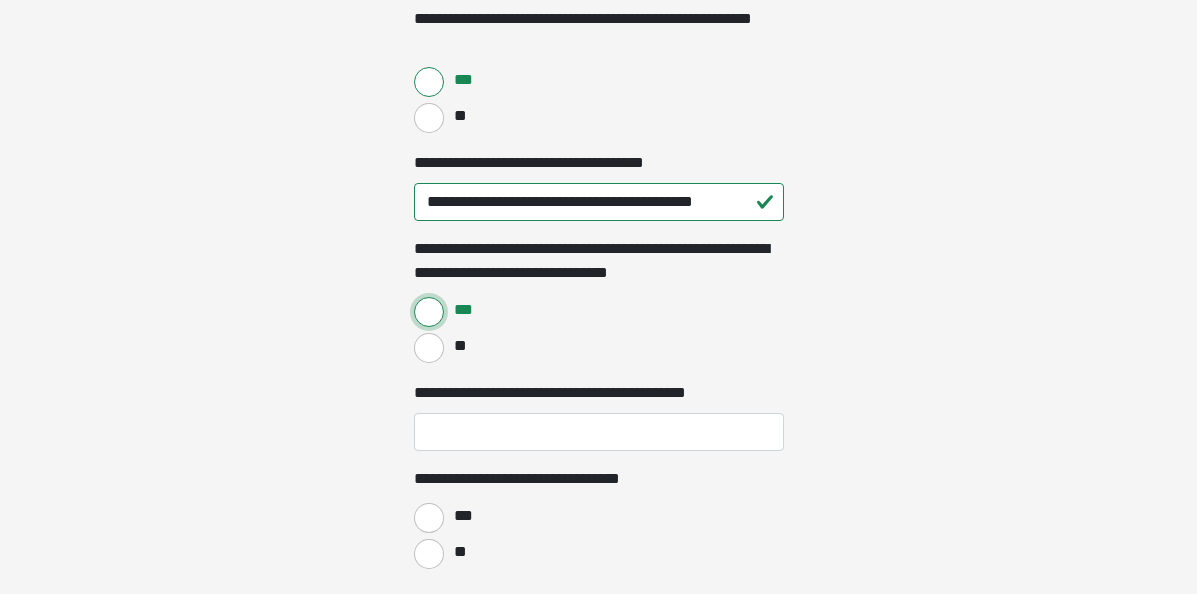 scroll, scrollTop: 4809, scrollLeft: 0, axis: vertical 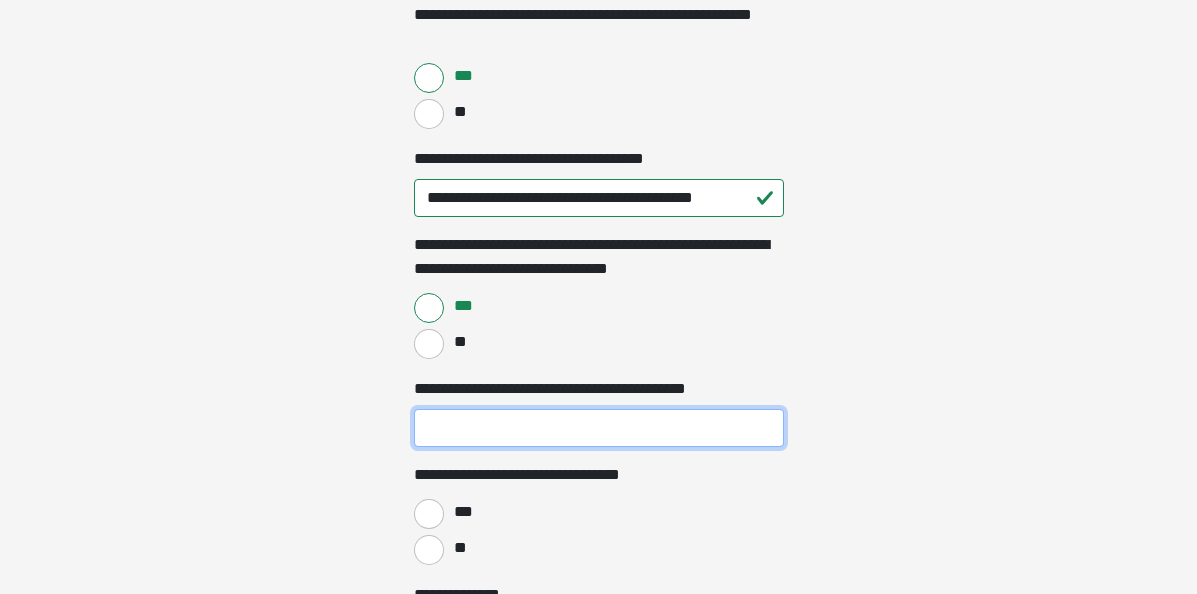 click on "**********" at bounding box center (599, 428) 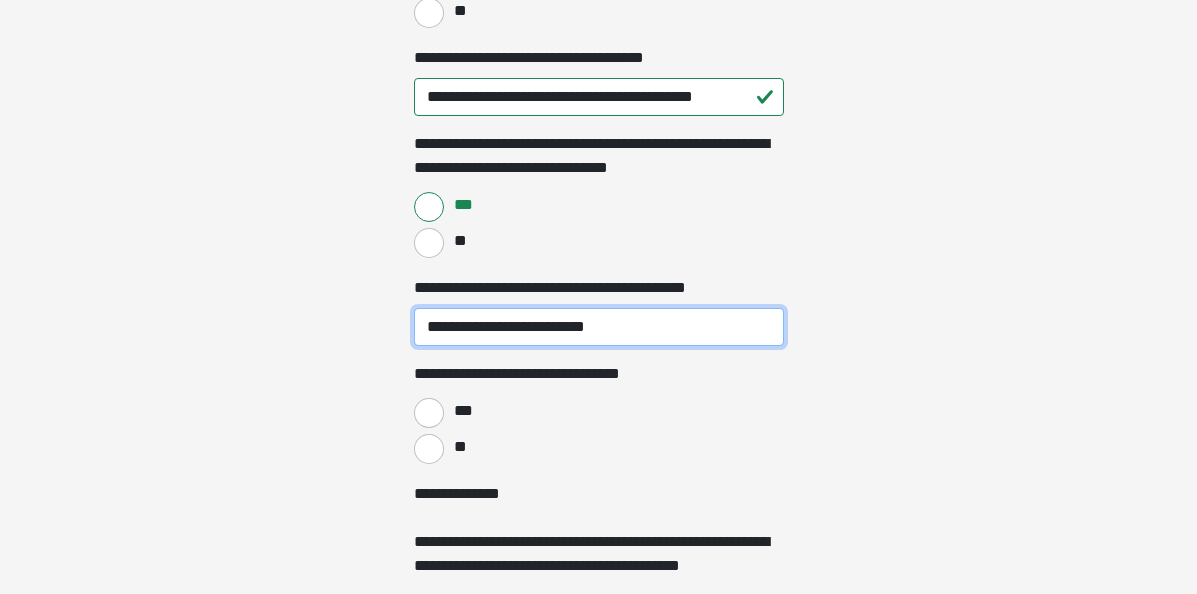 scroll, scrollTop: 4913, scrollLeft: 0, axis: vertical 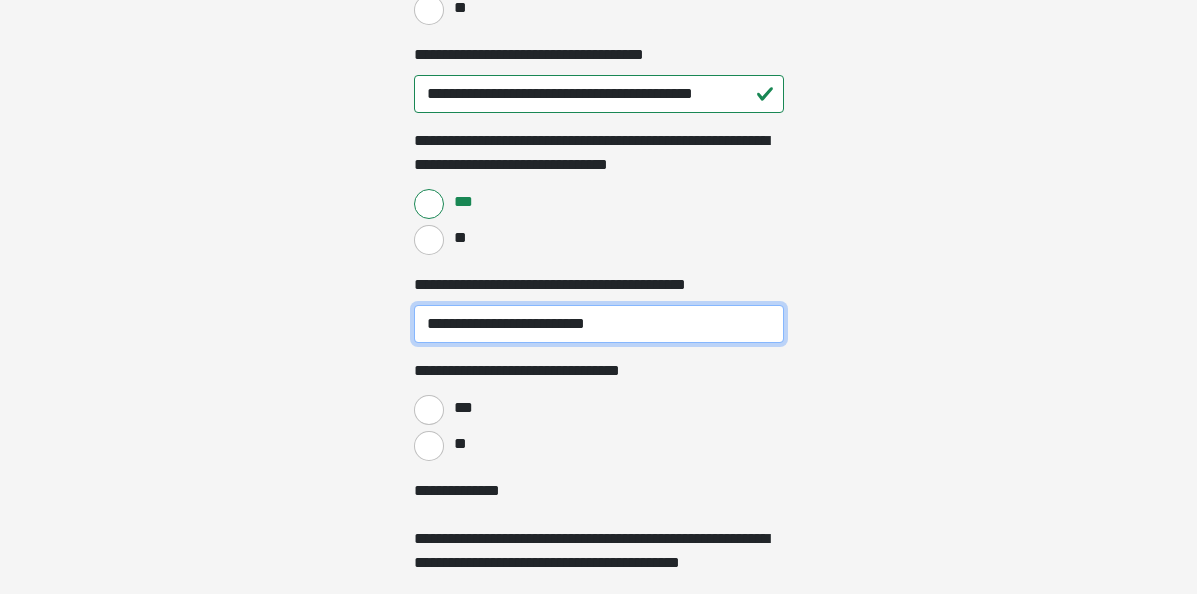 click on "**********" at bounding box center [599, 324] 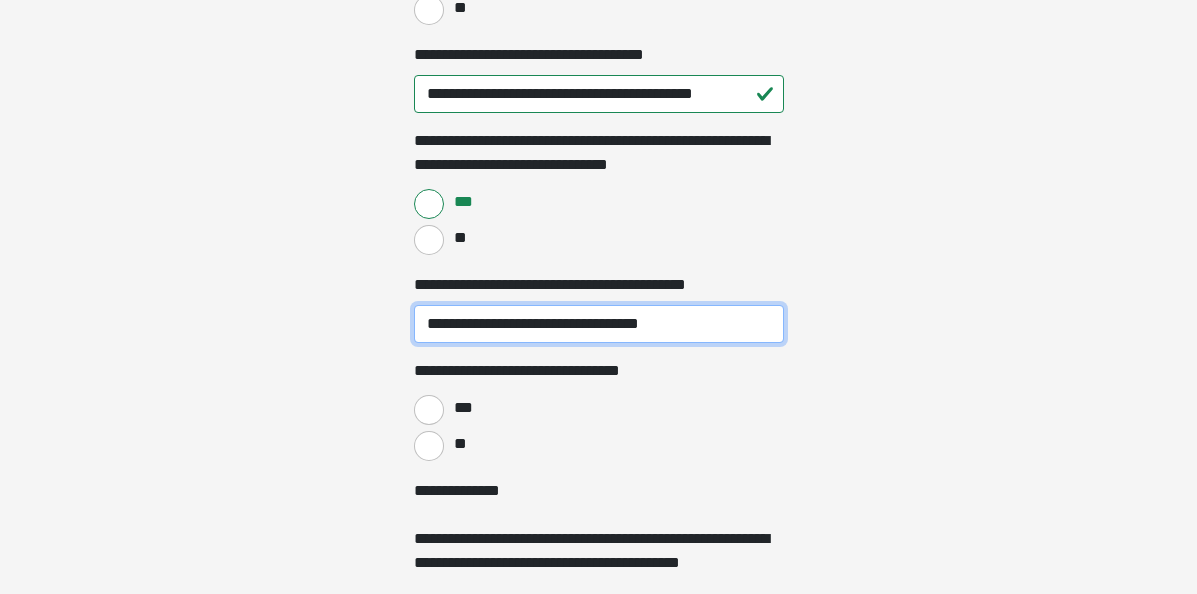 type on "**********" 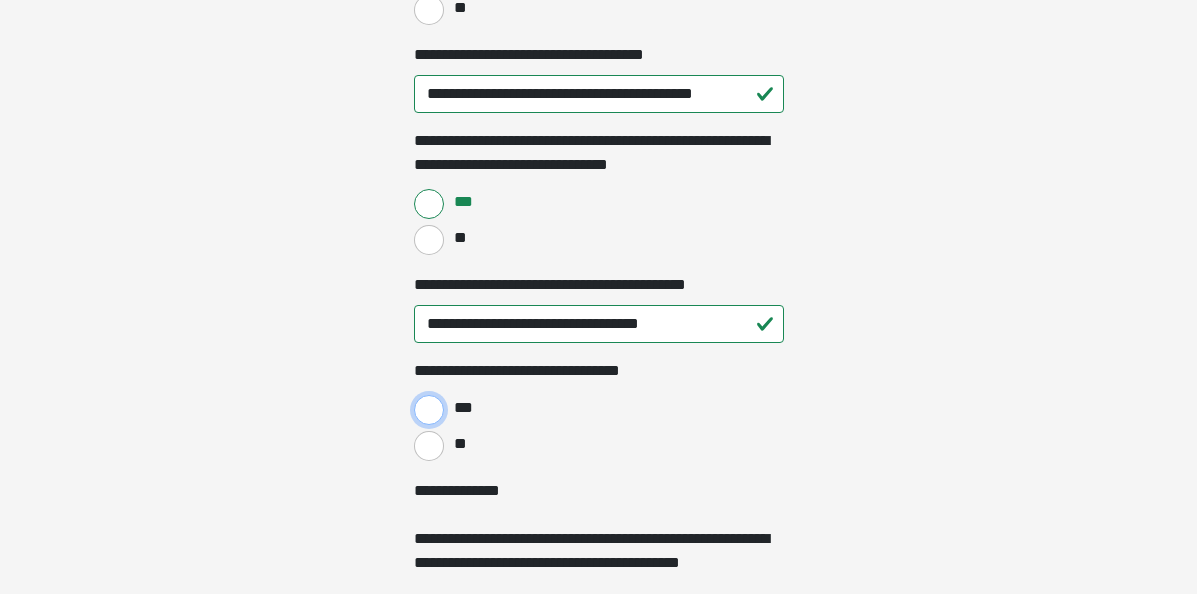 click on "***" at bounding box center (429, 410) 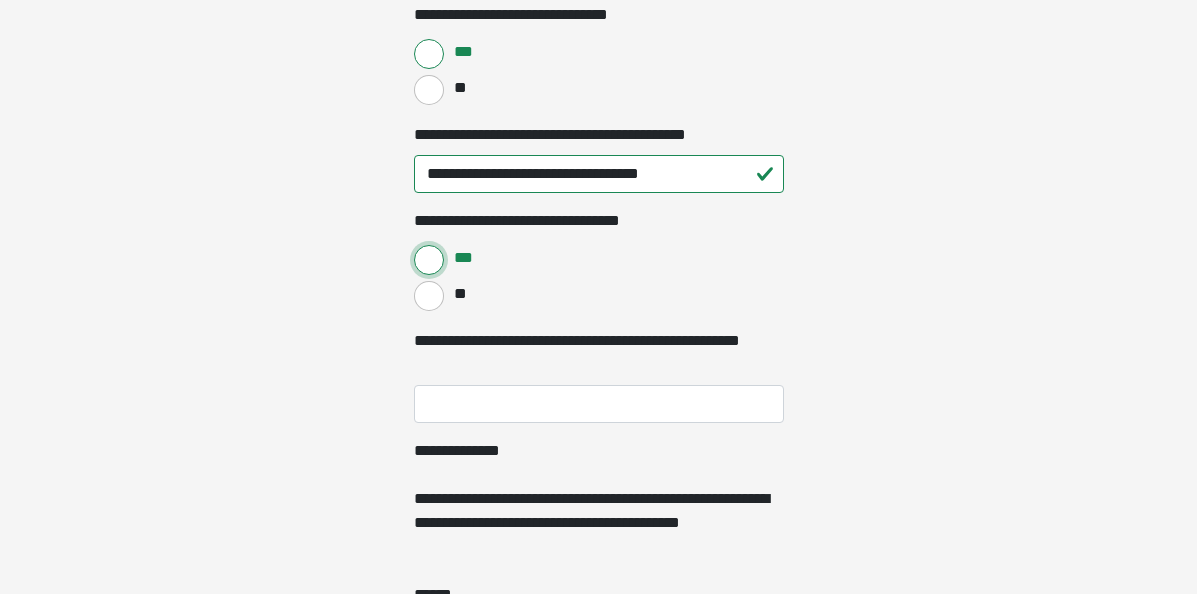 scroll, scrollTop: 5065, scrollLeft: 0, axis: vertical 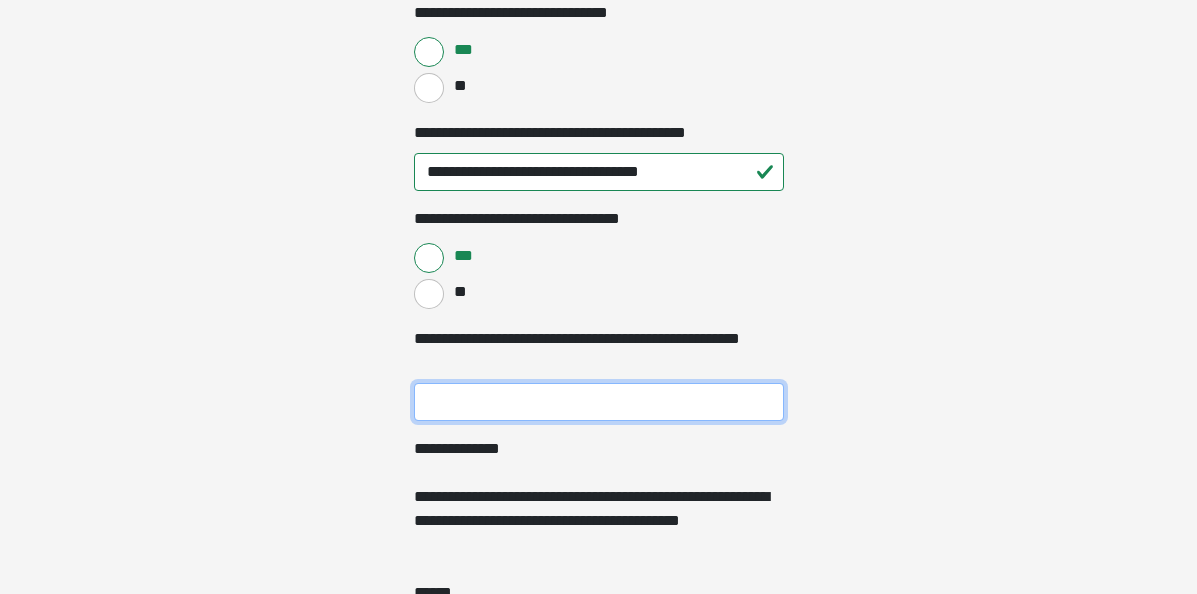 click on "**********" at bounding box center [599, 402] 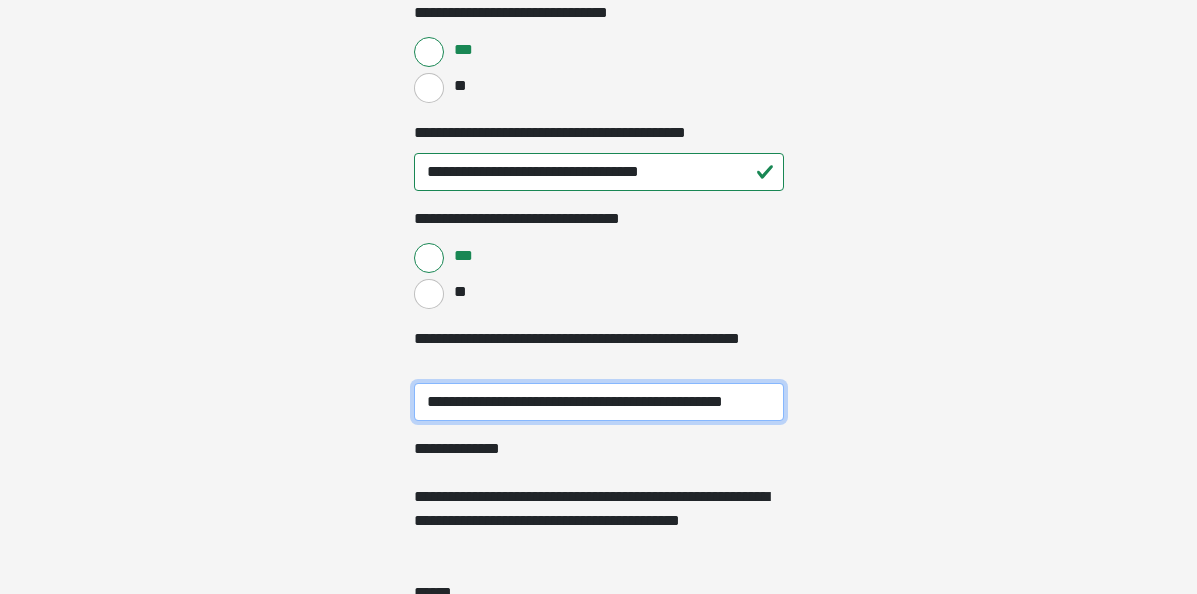 scroll, scrollTop: 0, scrollLeft: 26, axis: horizontal 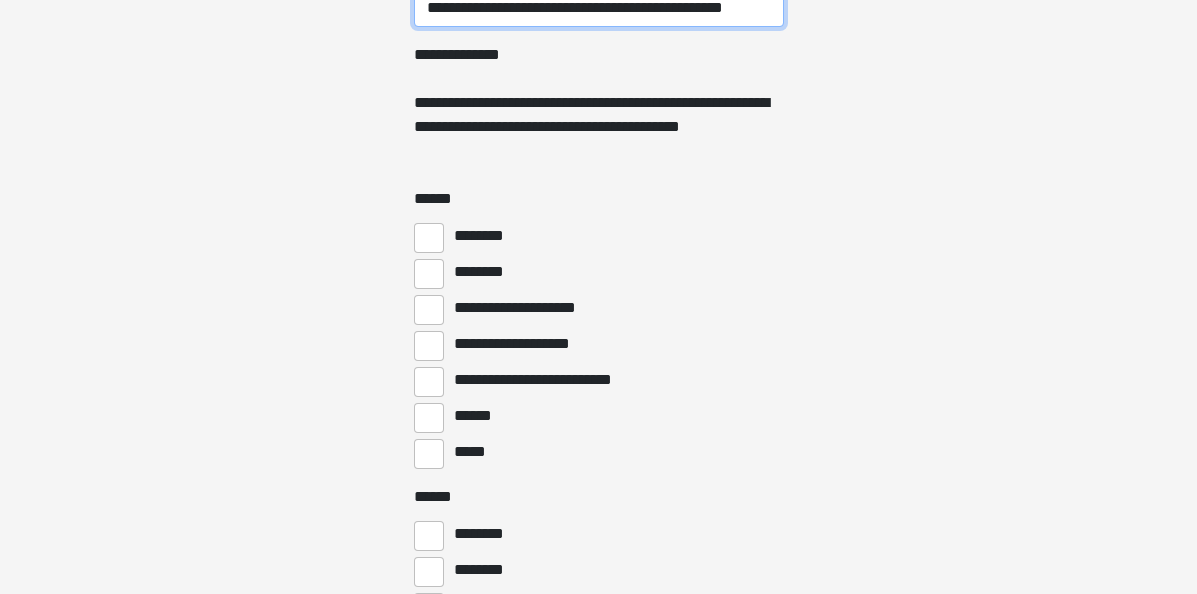 type on "**********" 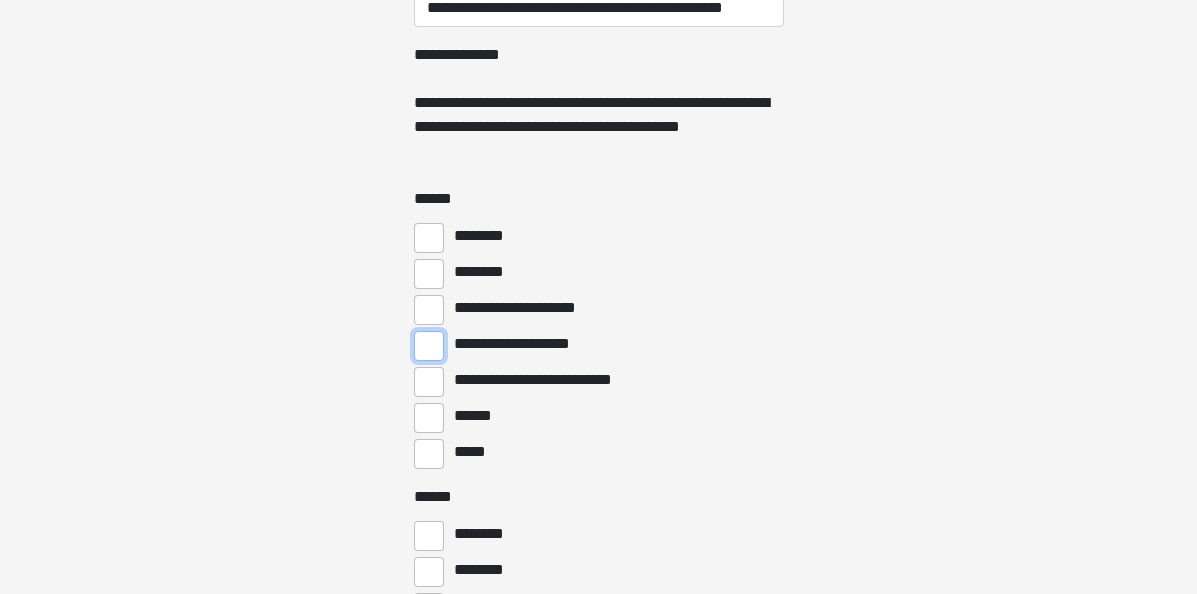 scroll, scrollTop: 0, scrollLeft: 0, axis: both 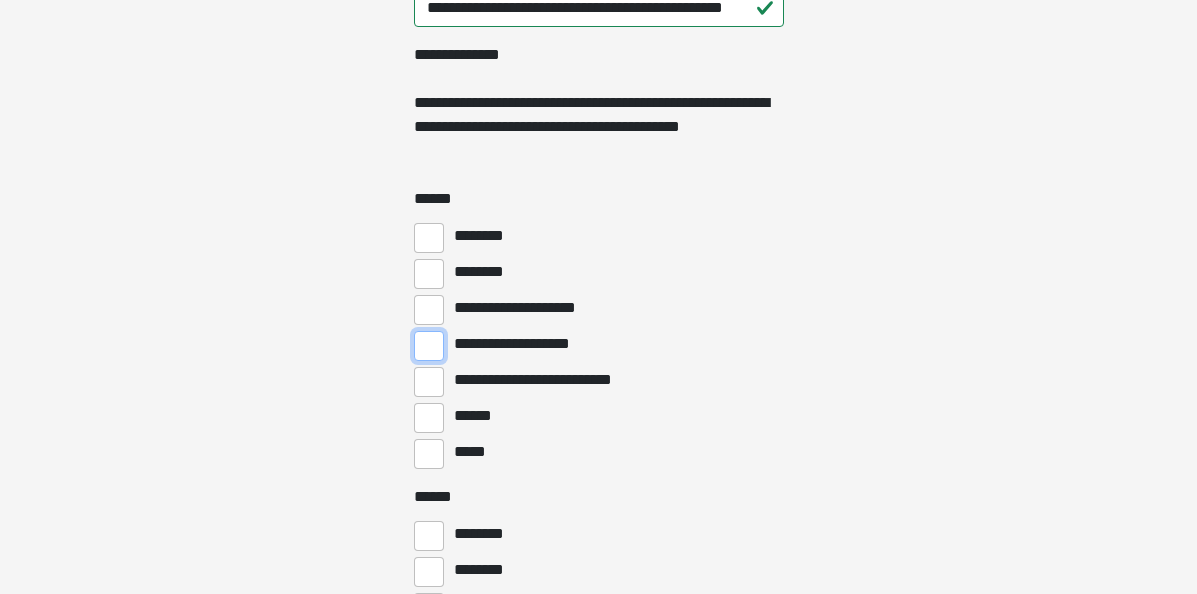 click on "**********" at bounding box center [429, 346] 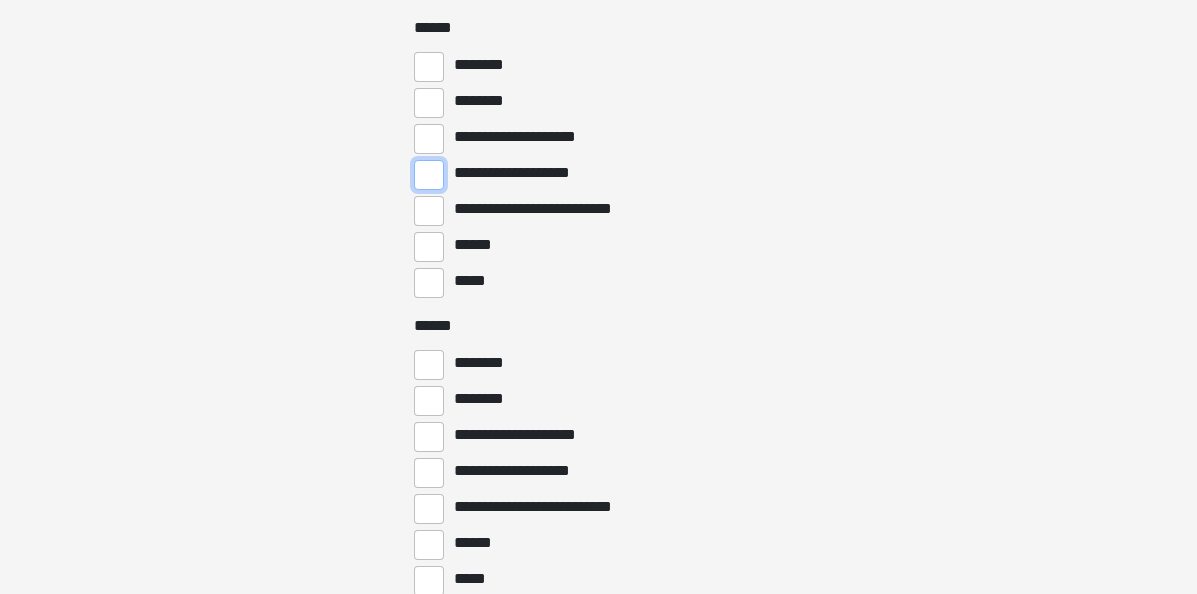 scroll, scrollTop: 5632, scrollLeft: 0, axis: vertical 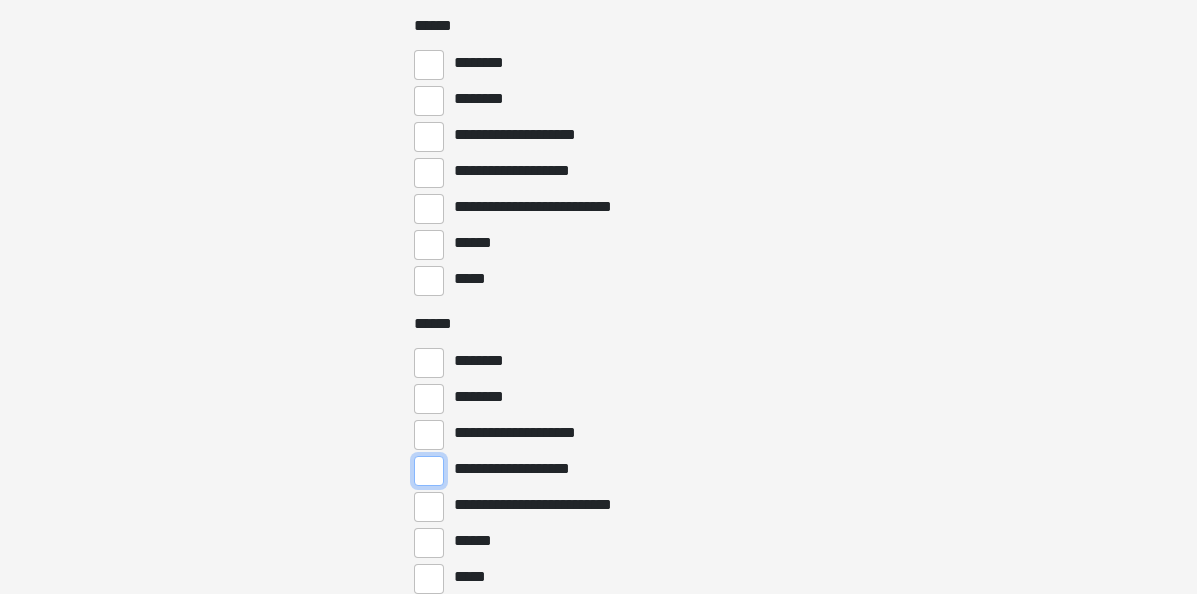 click on "**********" at bounding box center [429, 471] 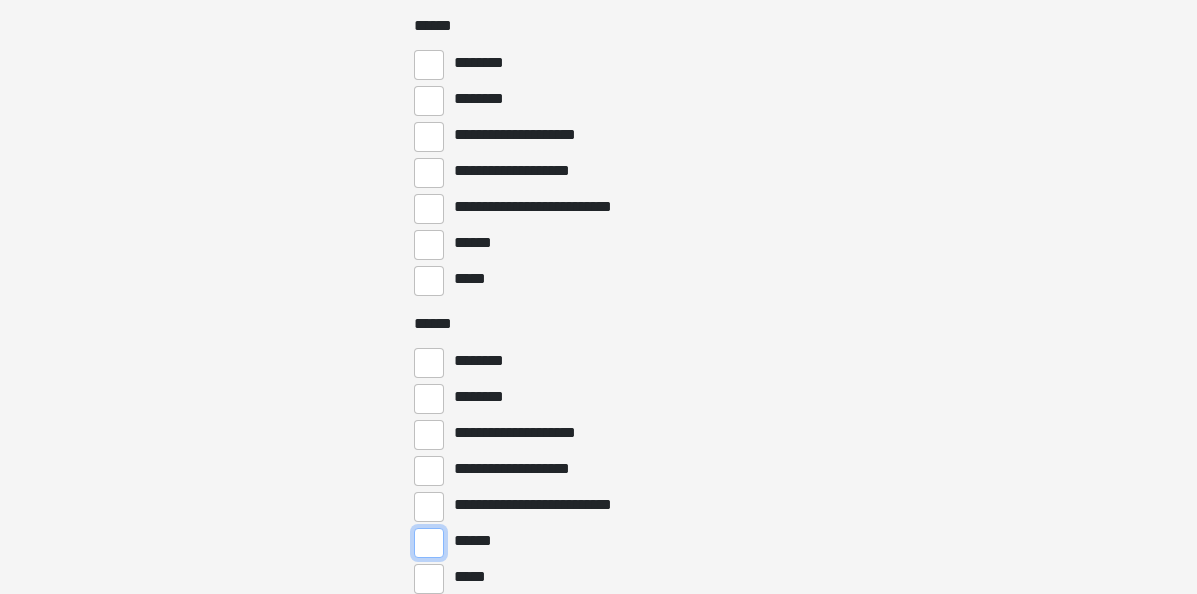 click on "******" at bounding box center (429, 543) 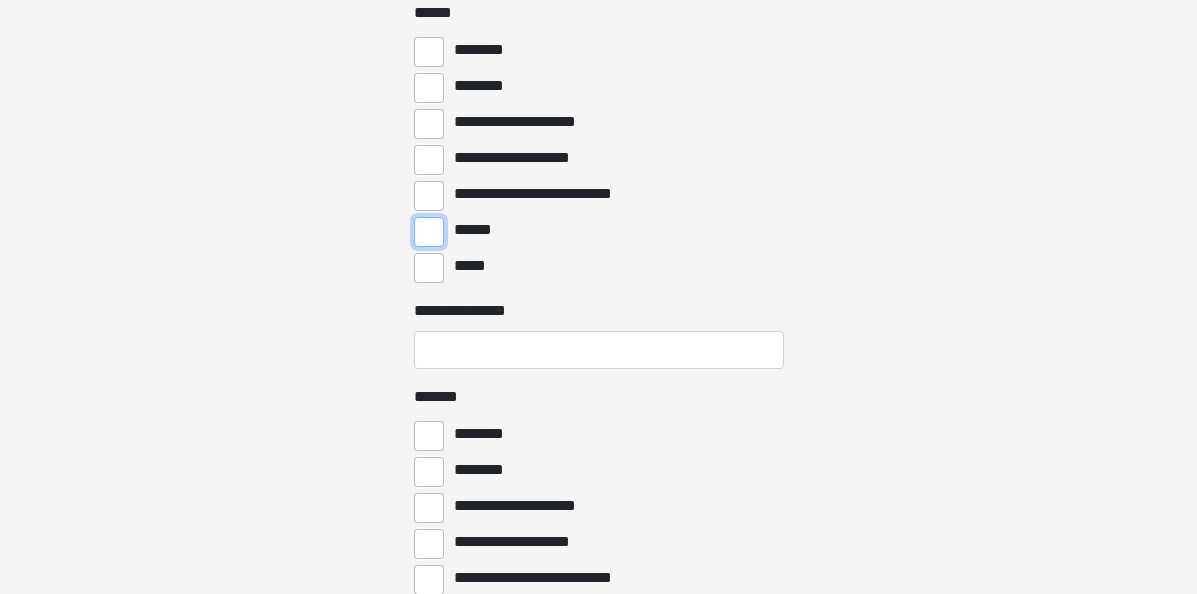 scroll, scrollTop: 5948, scrollLeft: 0, axis: vertical 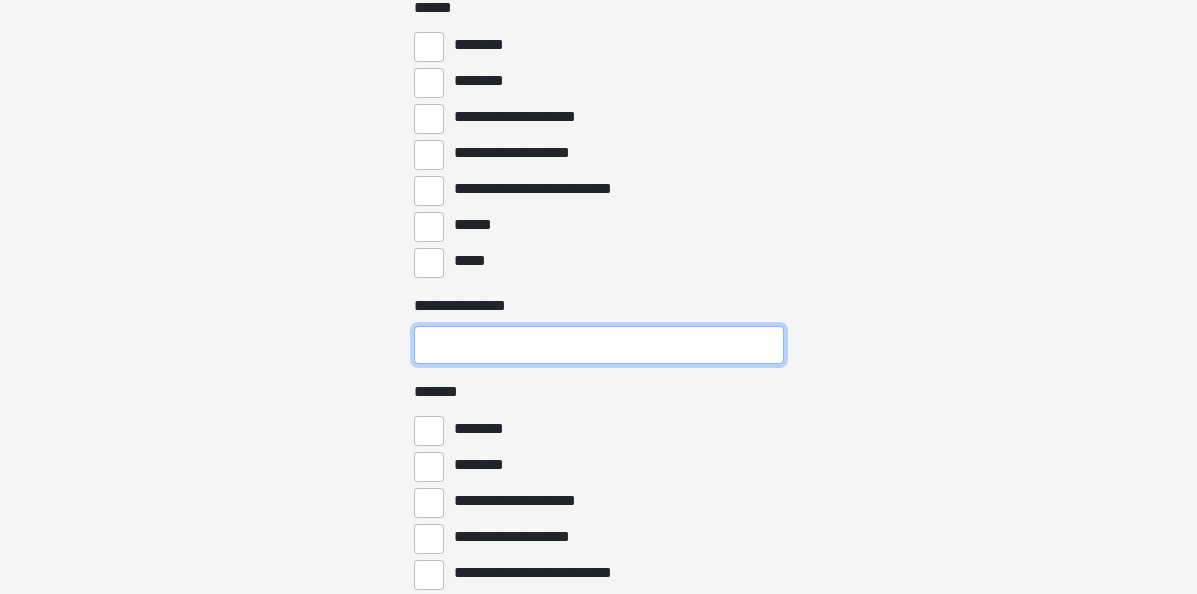 click on "**********" at bounding box center [599, 345] 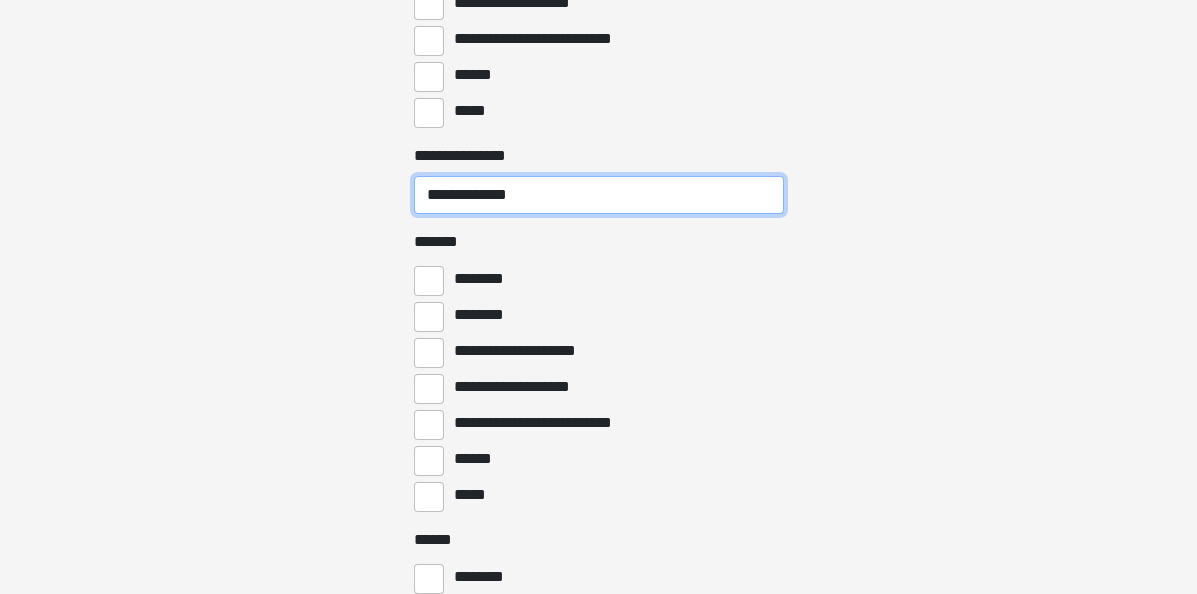 scroll, scrollTop: 6117, scrollLeft: 0, axis: vertical 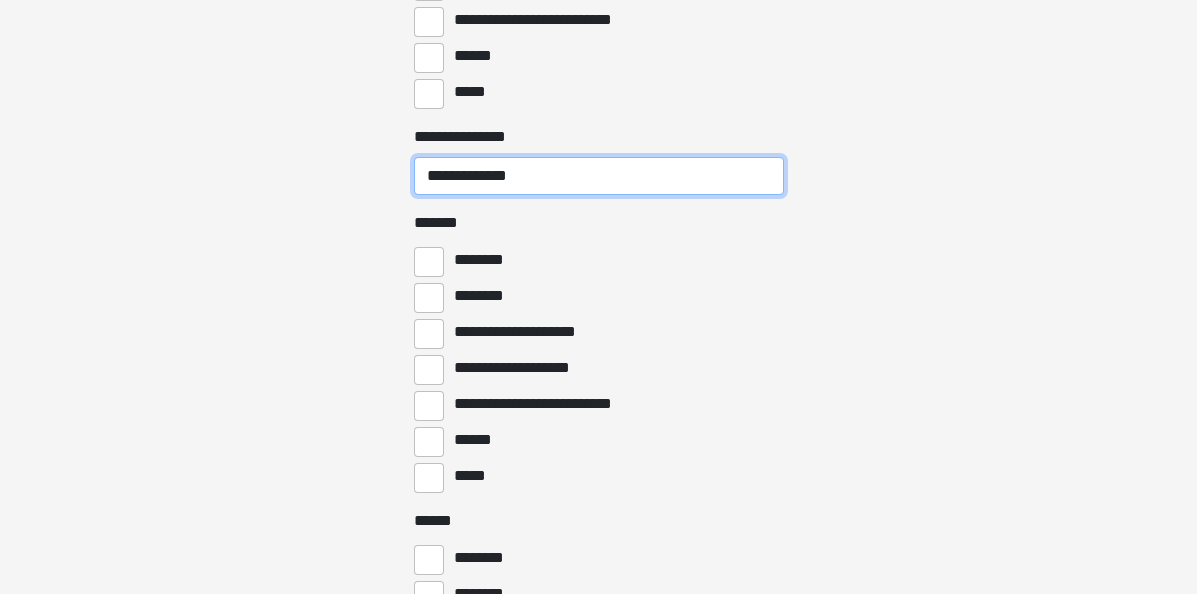 type on "**********" 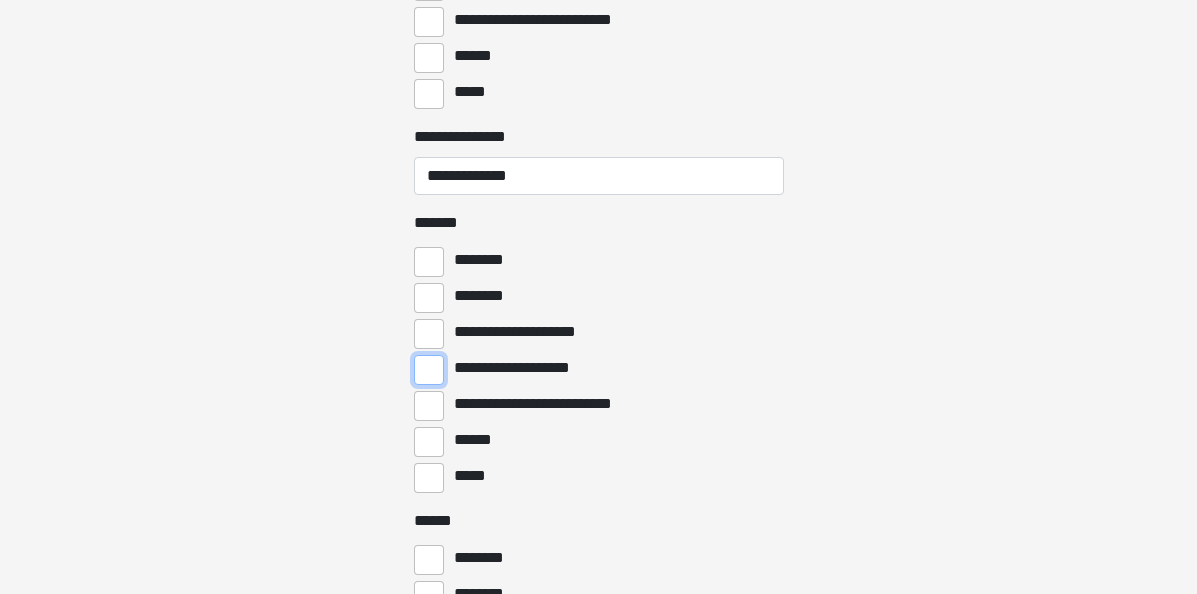 click on "**********" at bounding box center [429, 370] 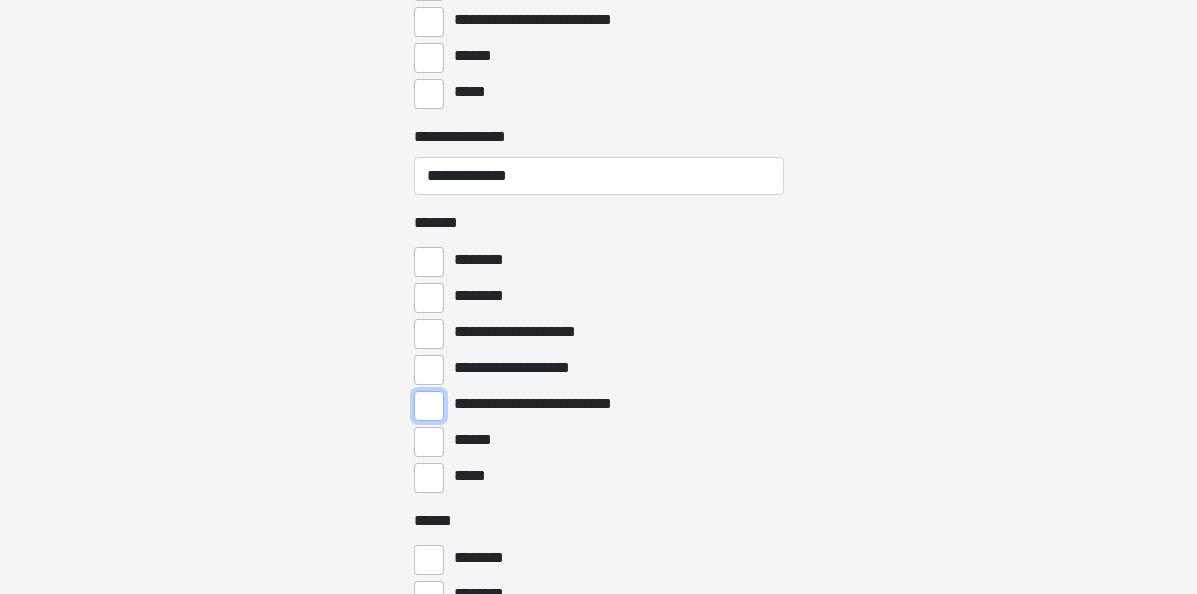 click on "**********" at bounding box center [429, 406] 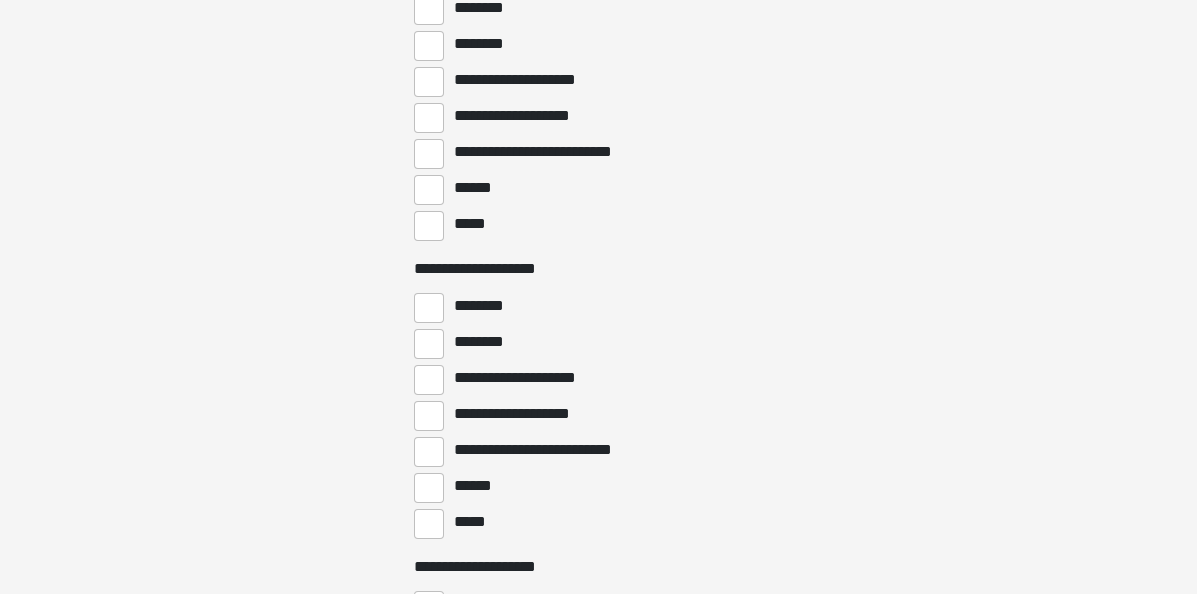 scroll, scrollTop: 6698, scrollLeft: 0, axis: vertical 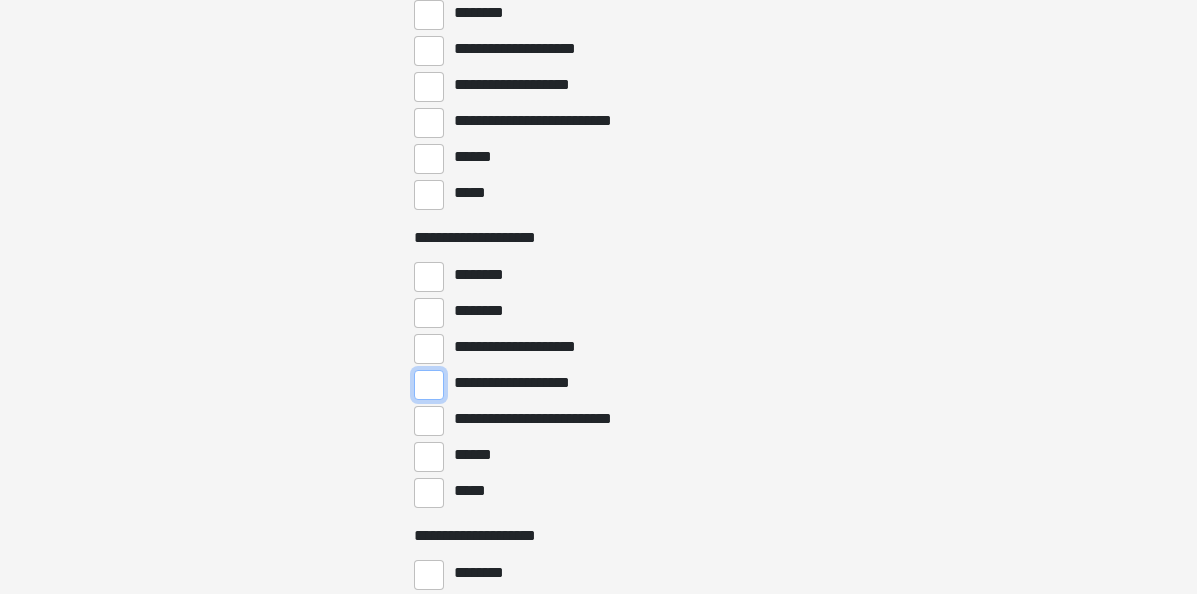 click on "**********" at bounding box center [429, 385] 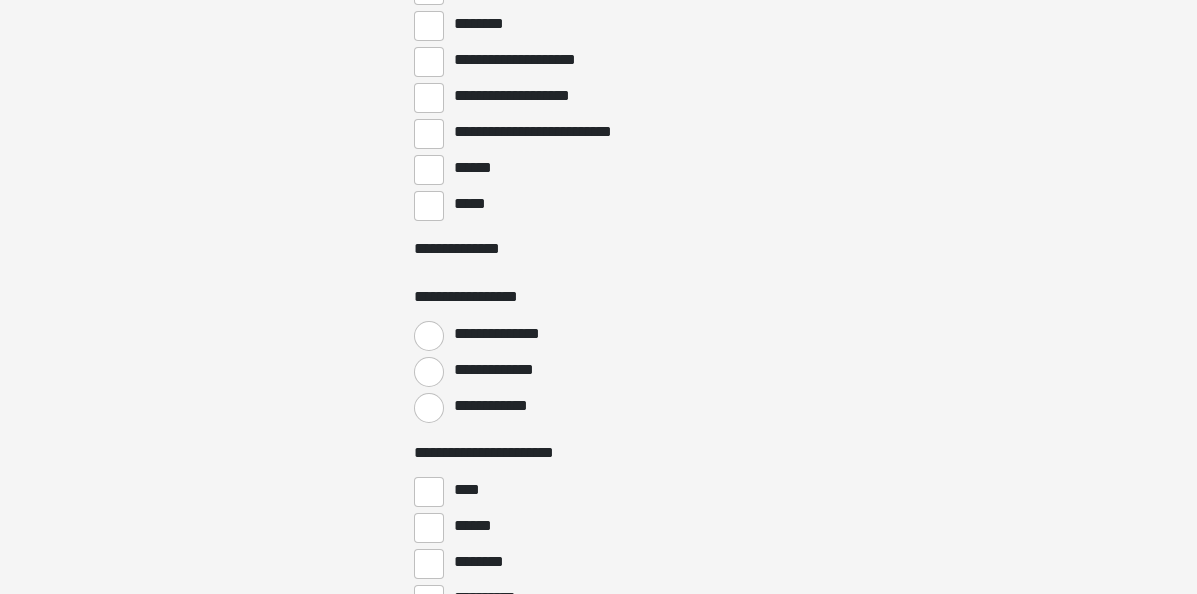 scroll, scrollTop: 7587, scrollLeft: 0, axis: vertical 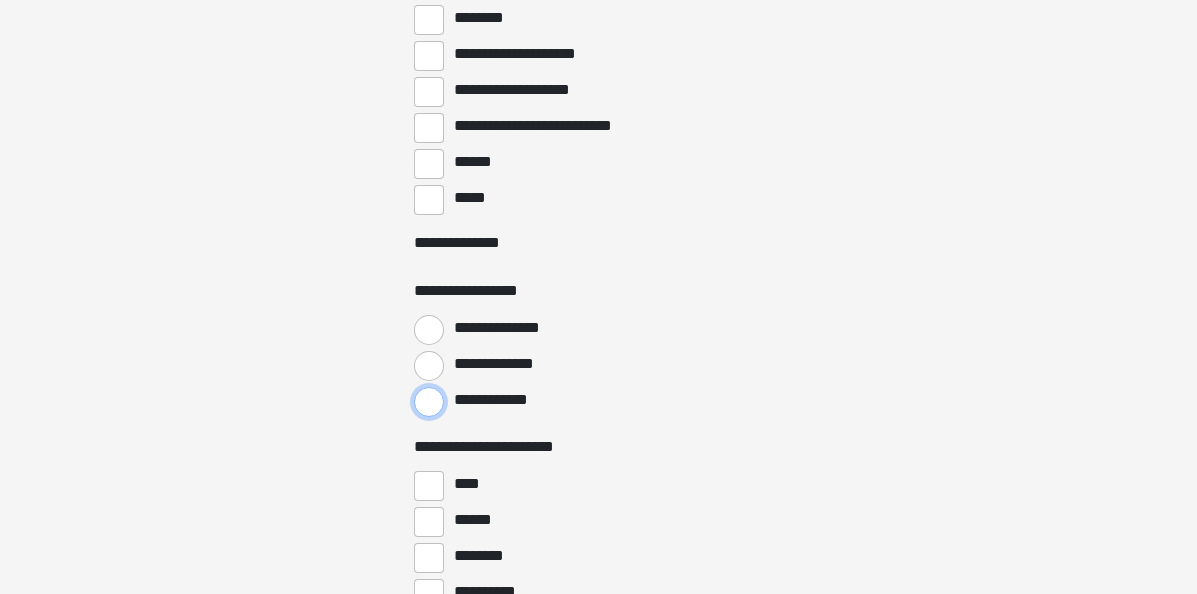 click on "**********" at bounding box center [429, 402] 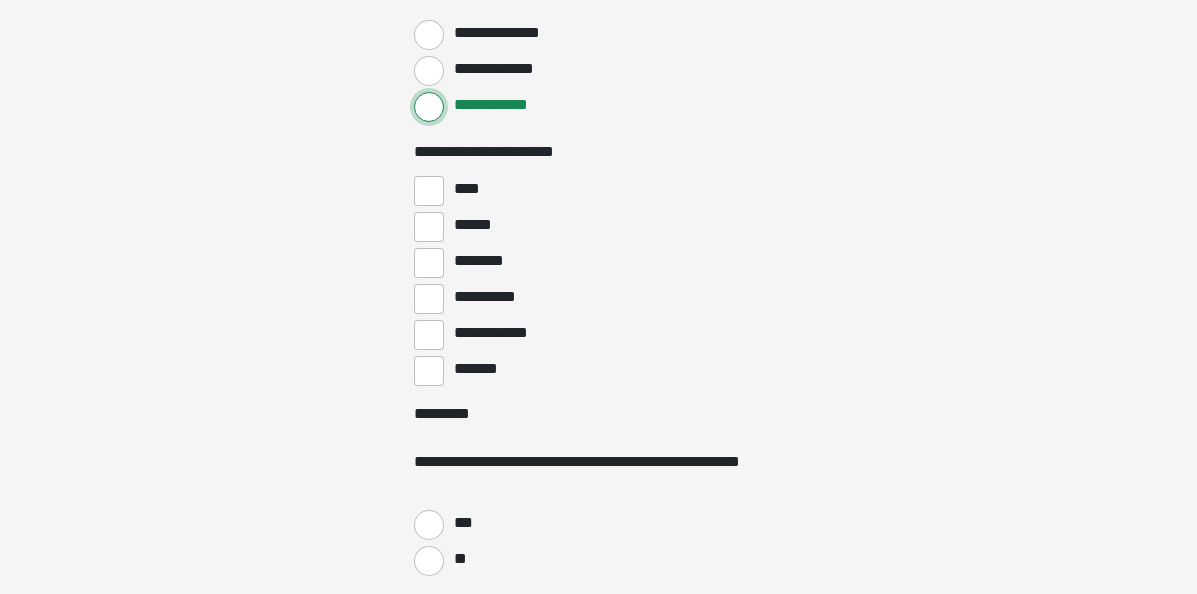 scroll, scrollTop: 7886, scrollLeft: 0, axis: vertical 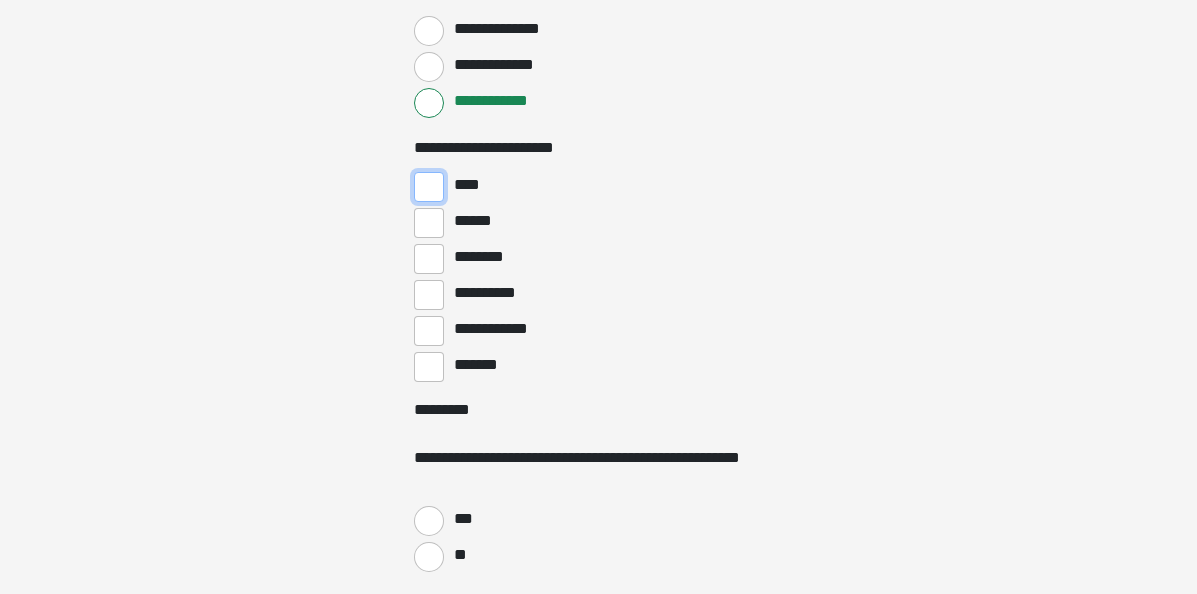 click on "****" at bounding box center (429, 187) 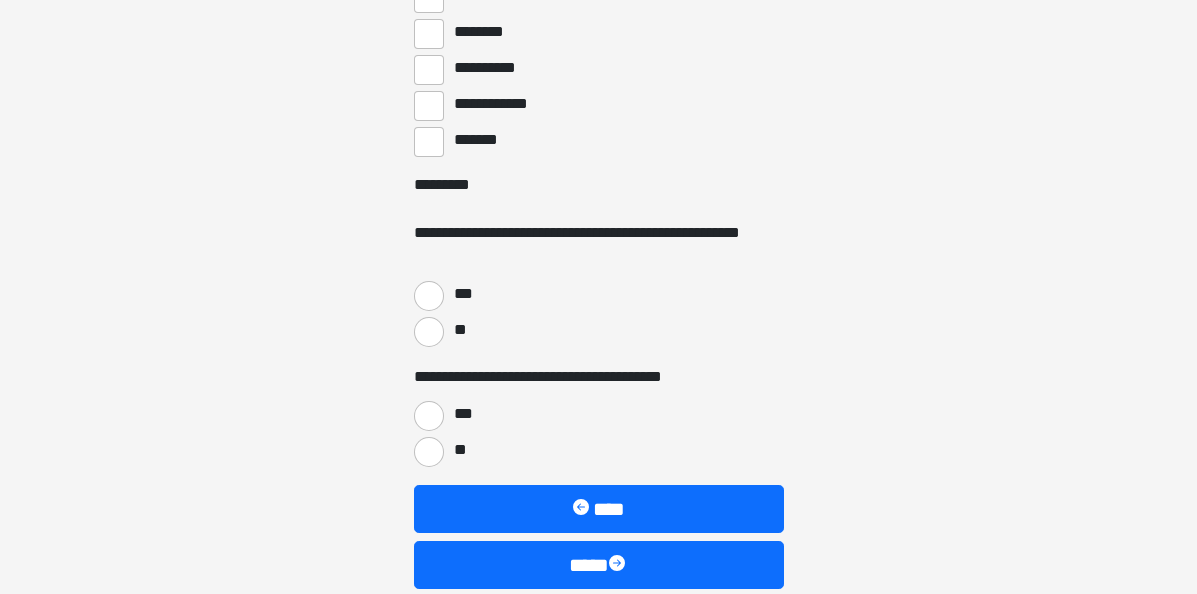 scroll, scrollTop: 8116, scrollLeft: 0, axis: vertical 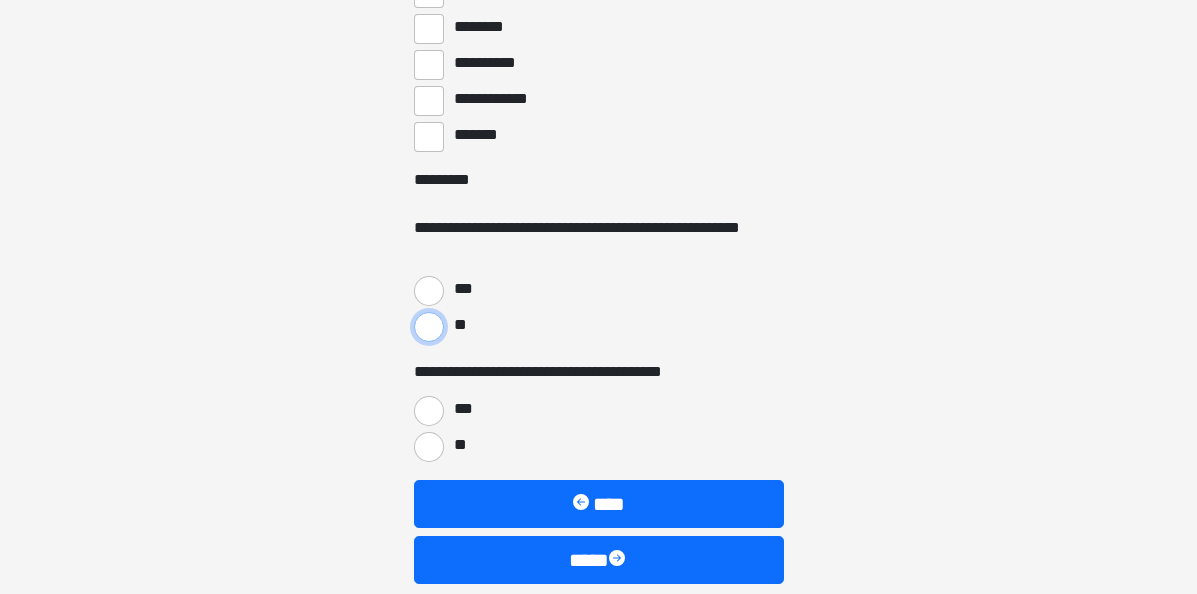 click on "**" at bounding box center [429, 327] 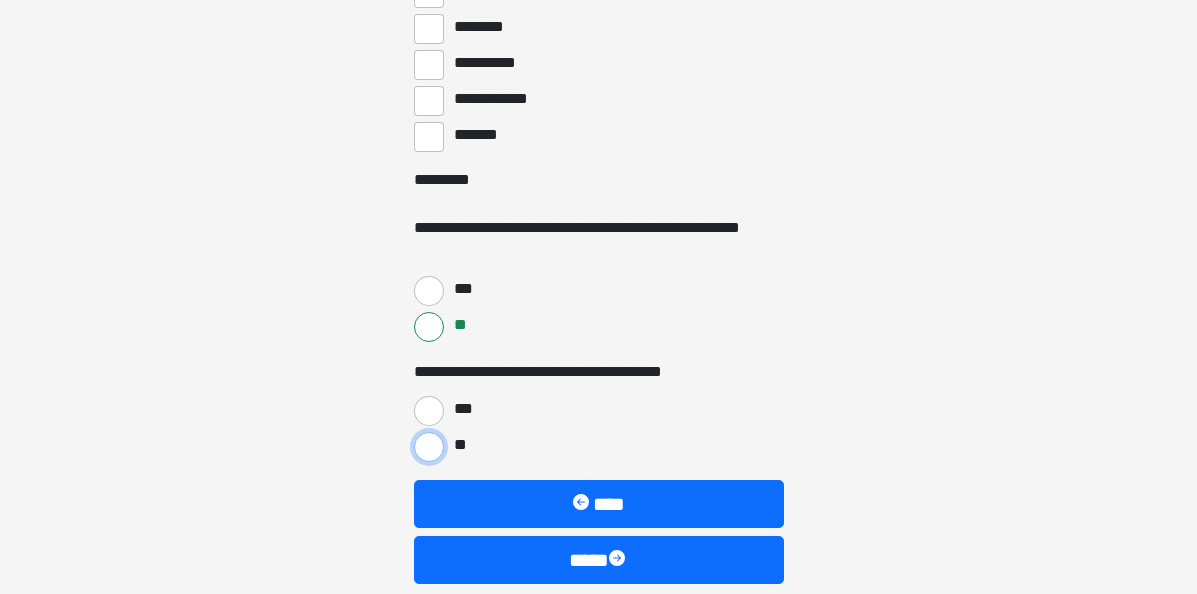 click on "**" at bounding box center [429, 447] 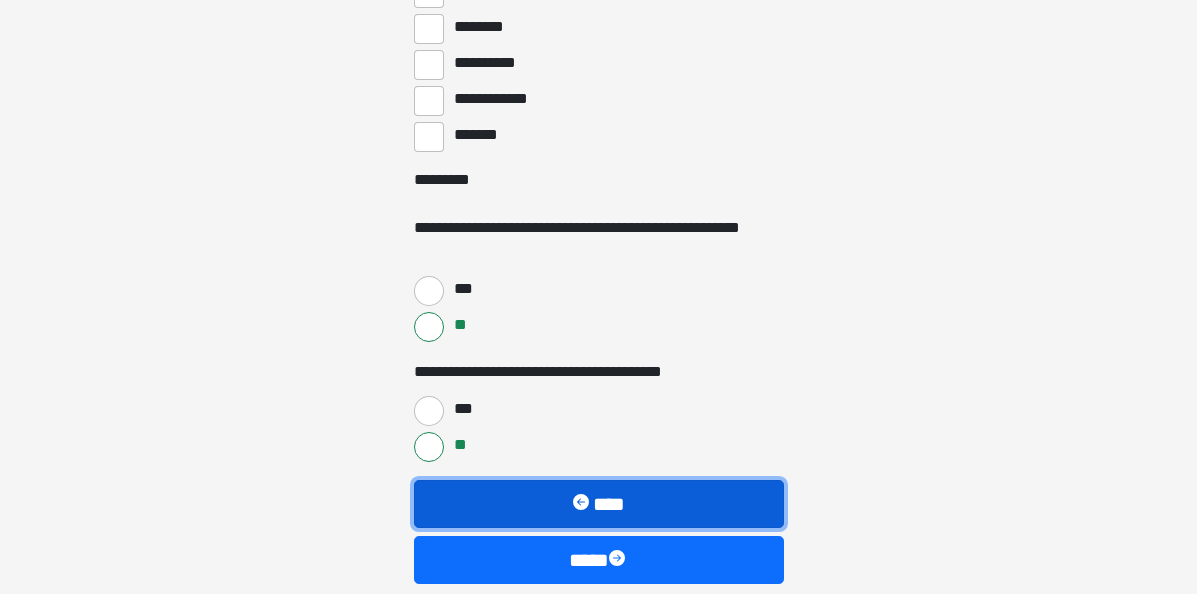 click on "****" at bounding box center (599, 504) 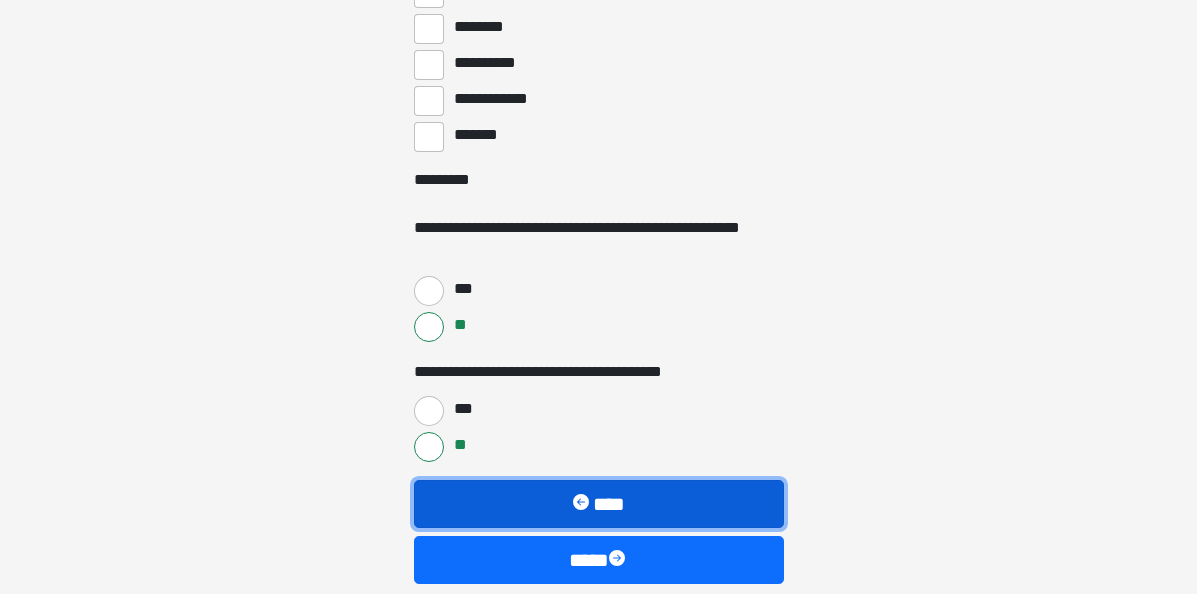 click on "****" at bounding box center [599, 504] 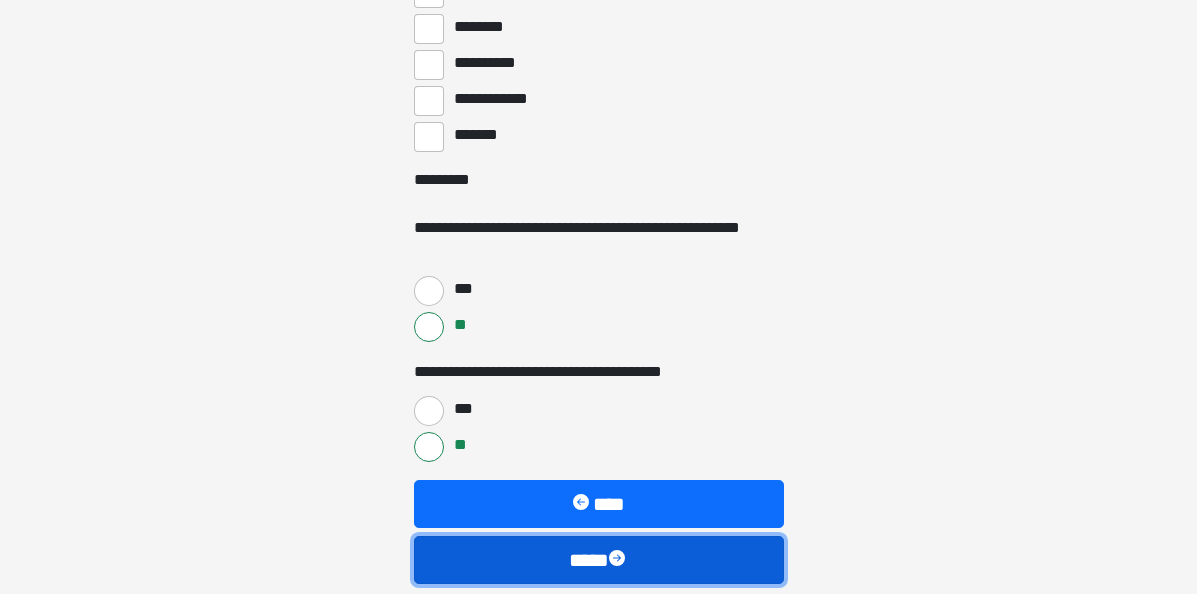 click on "****" at bounding box center [599, 560] 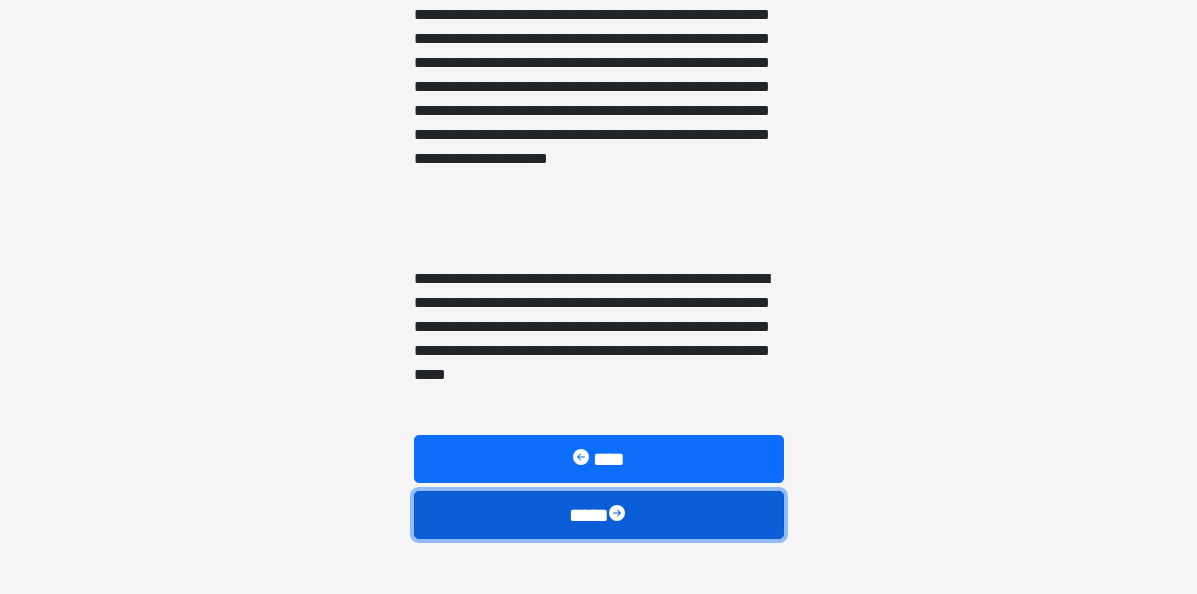 scroll, scrollTop: 2843, scrollLeft: 0, axis: vertical 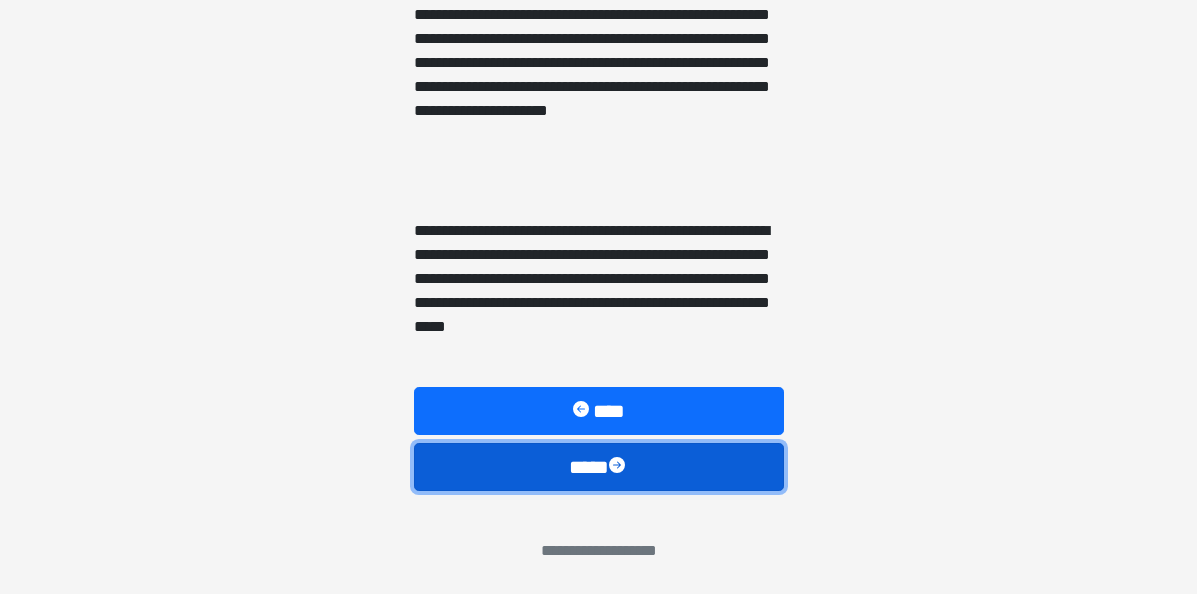 click on "****" at bounding box center (599, 467) 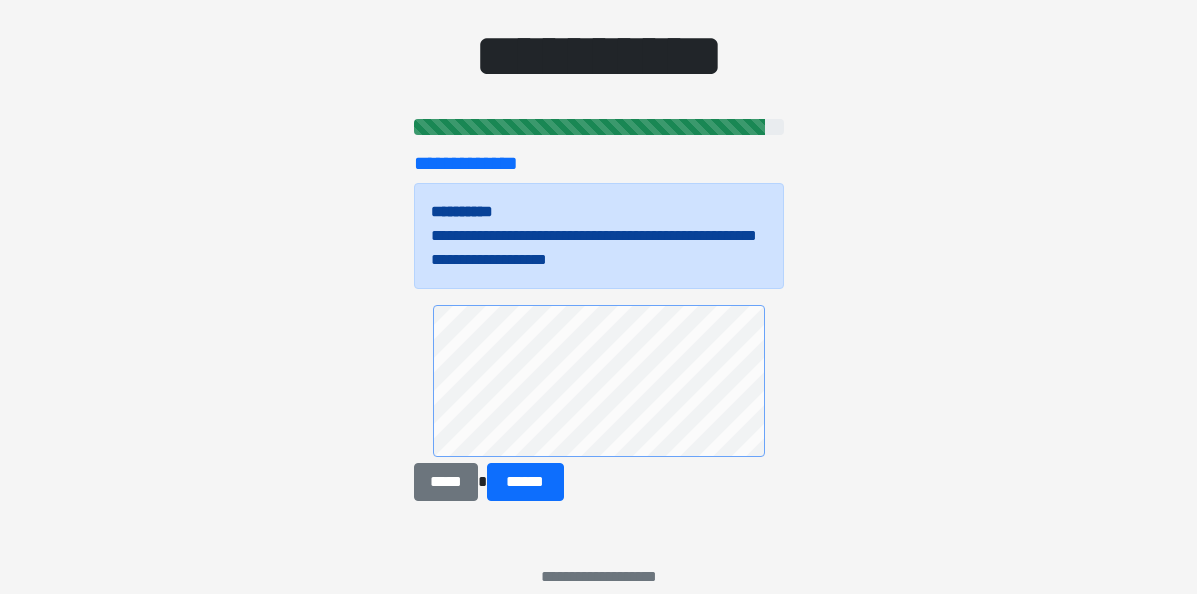 scroll, scrollTop: 222, scrollLeft: 0, axis: vertical 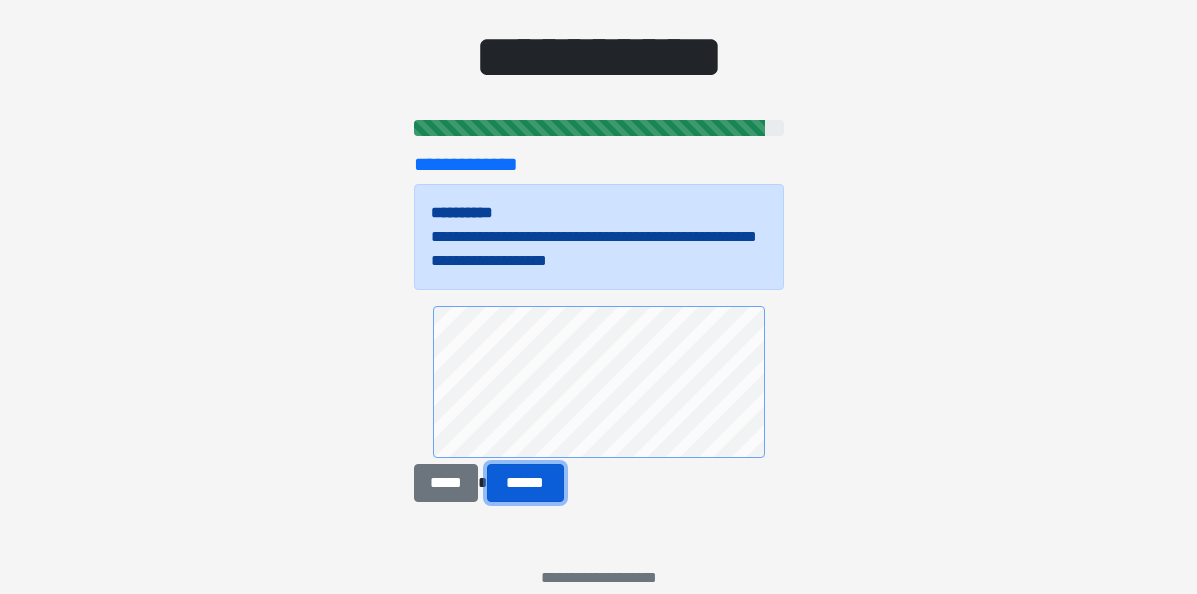 click on "******" at bounding box center (525, 483) 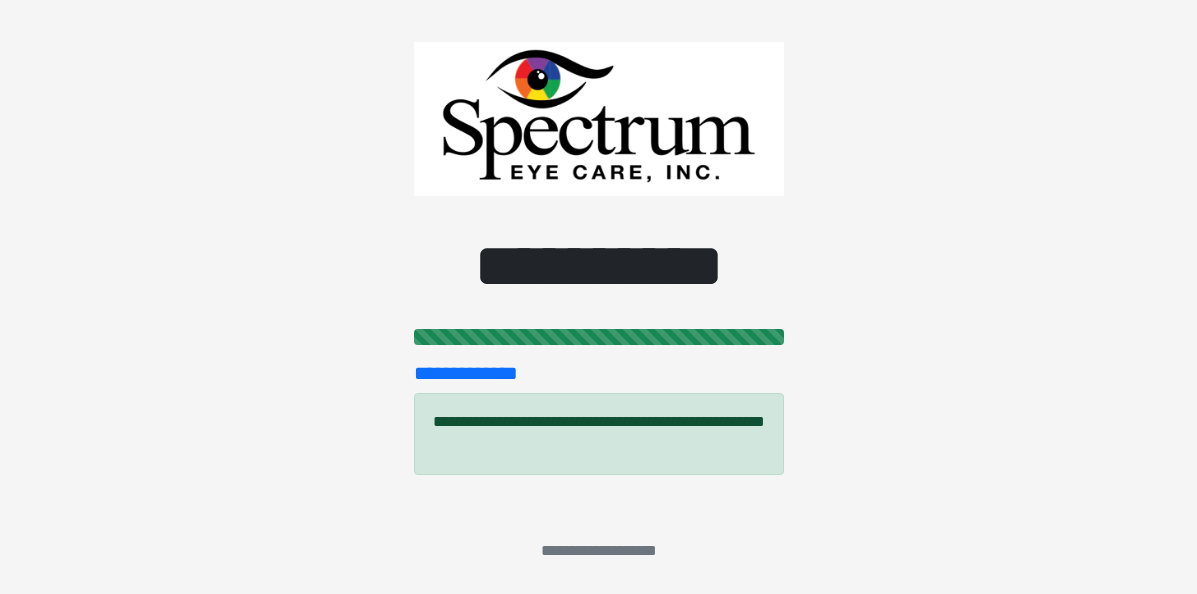scroll, scrollTop: 0, scrollLeft: 0, axis: both 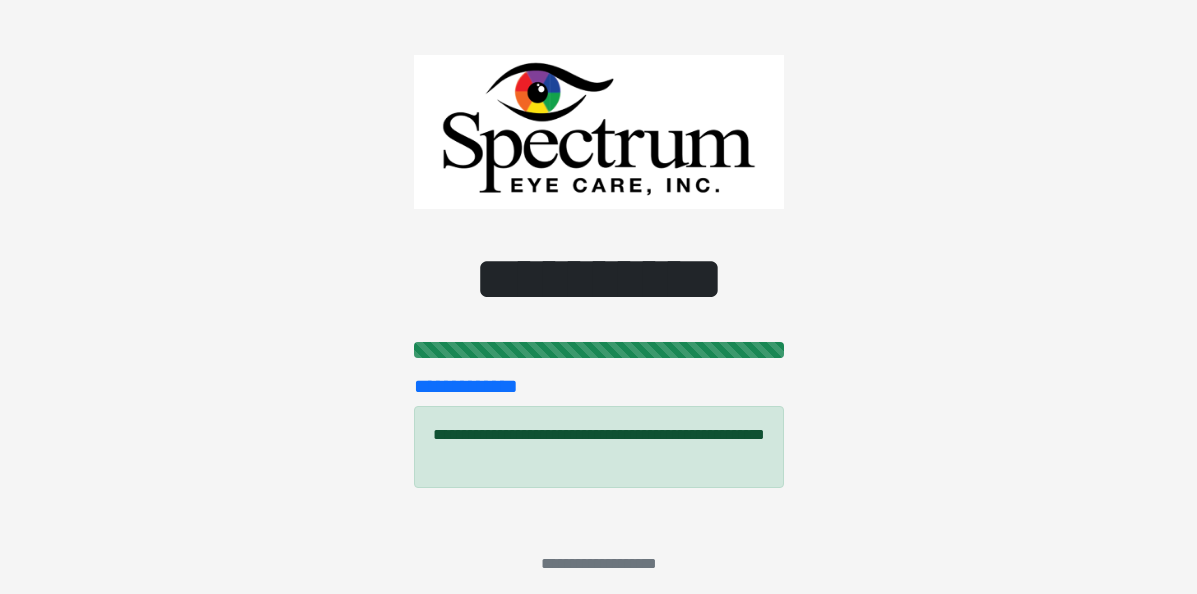 click on "**********" at bounding box center (598, 297) 